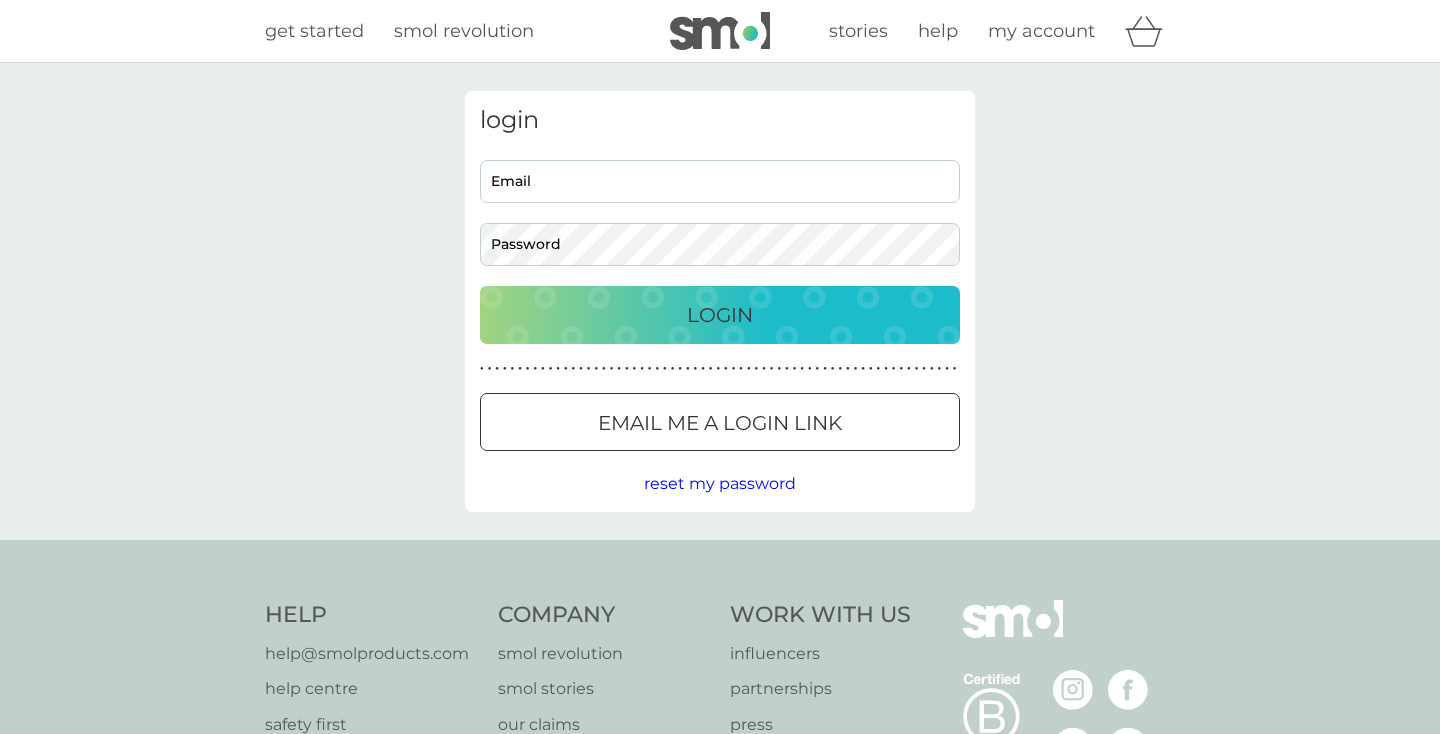 scroll, scrollTop: 0, scrollLeft: 0, axis: both 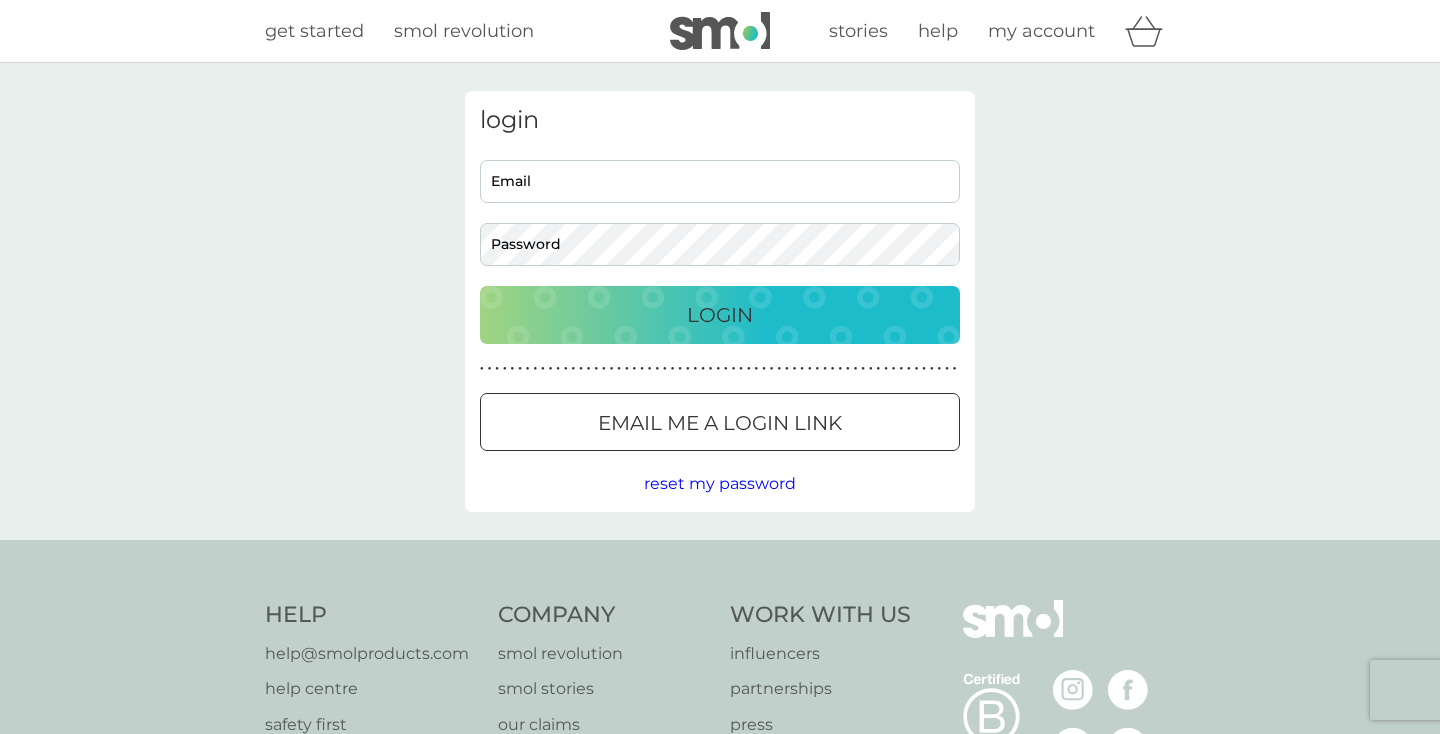 click on "Email" at bounding box center (720, 181) 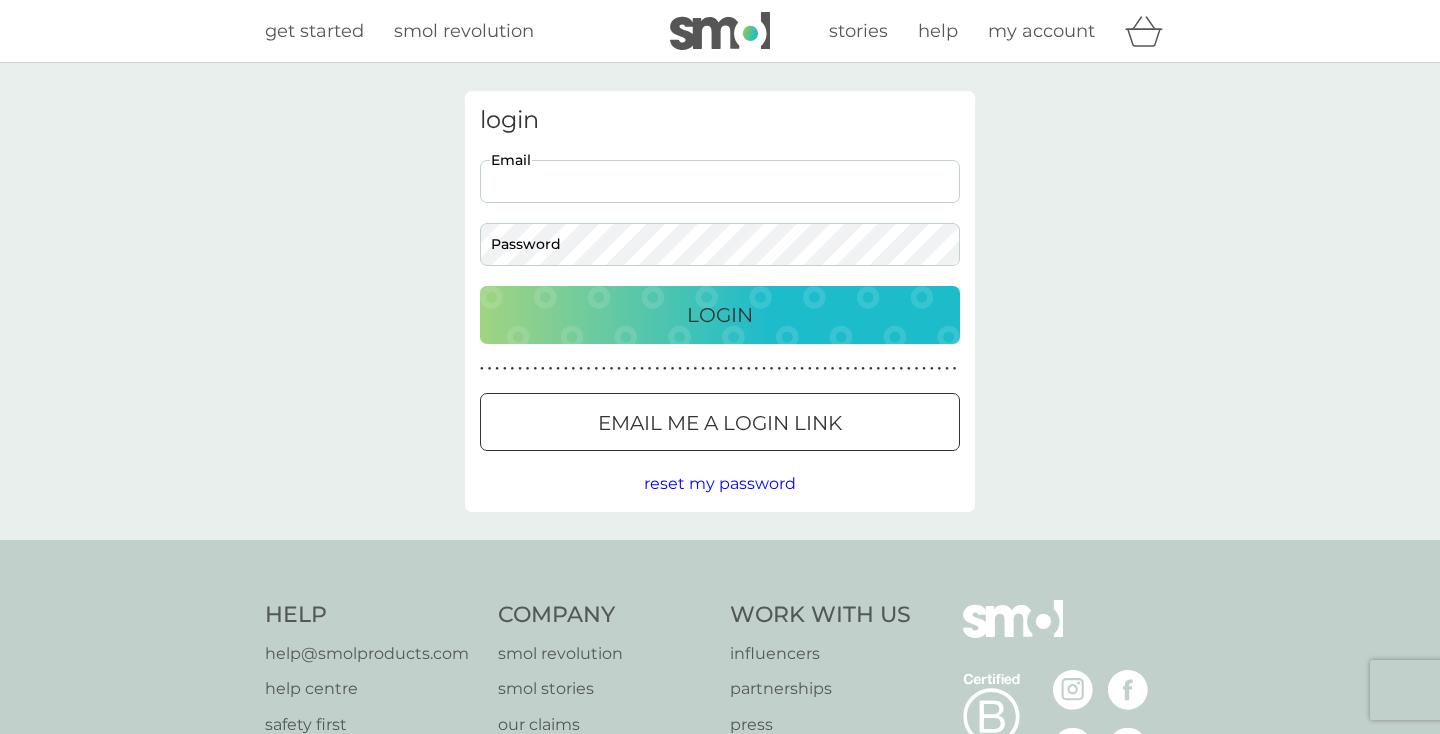 type on "[EMAIL]" 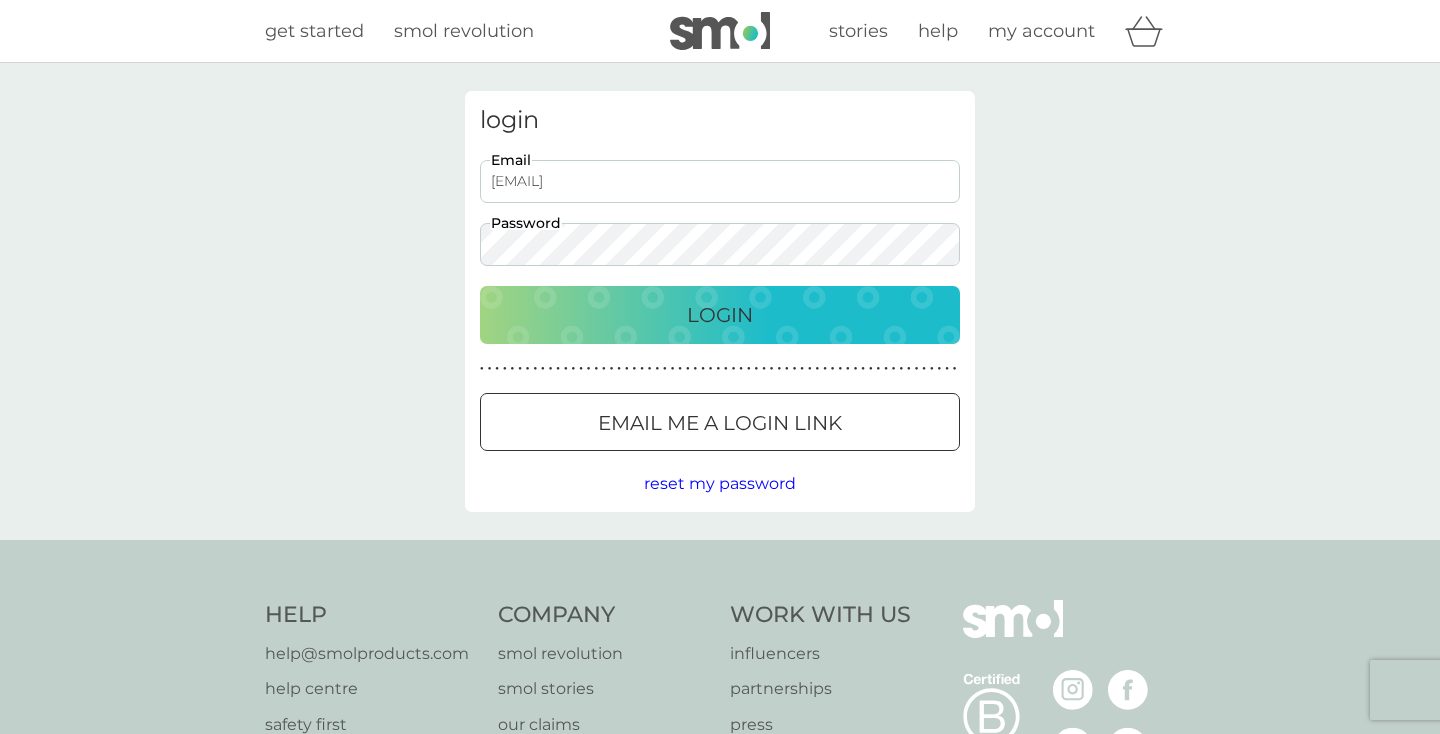 click on "Login" at bounding box center [720, 315] 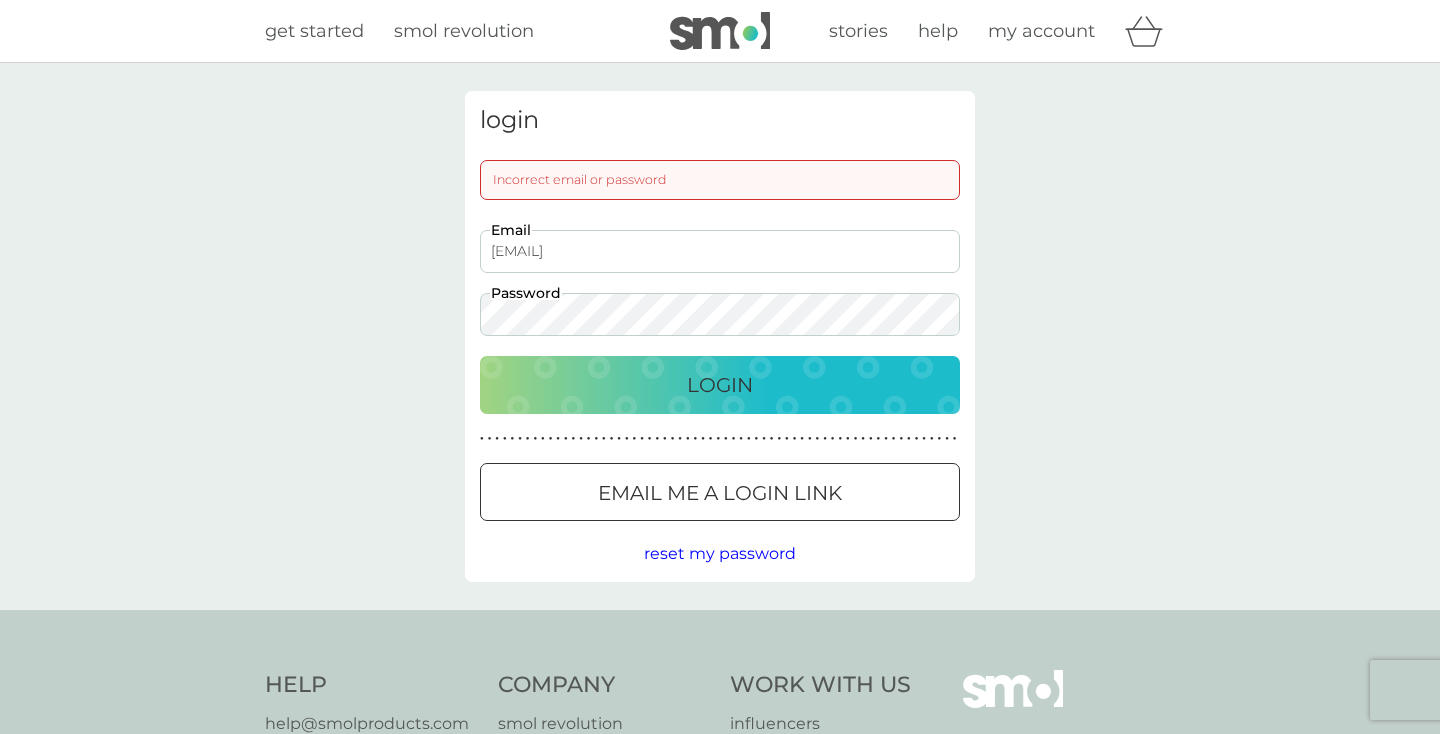 click on "Login" at bounding box center (720, 385) 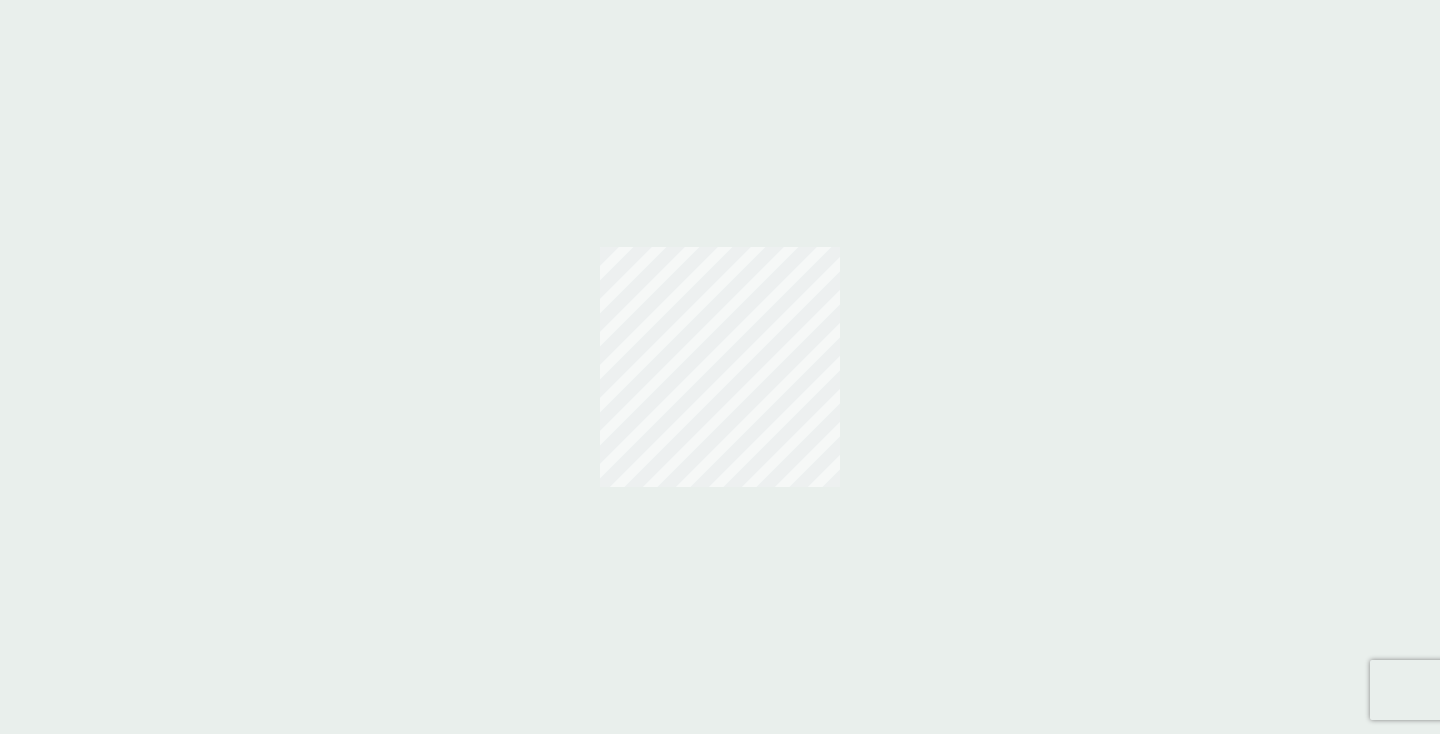 scroll, scrollTop: 0, scrollLeft: 0, axis: both 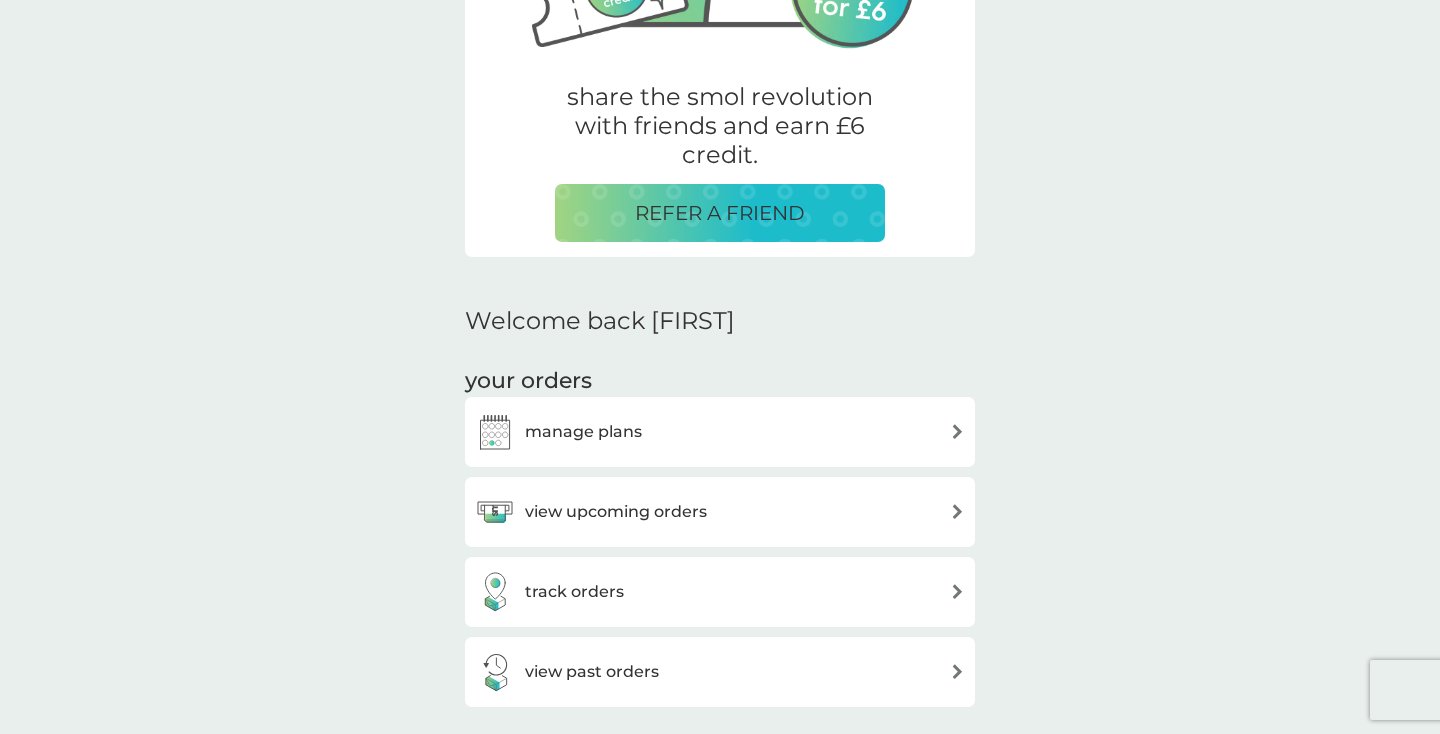 click on "manage plans" at bounding box center [720, 432] 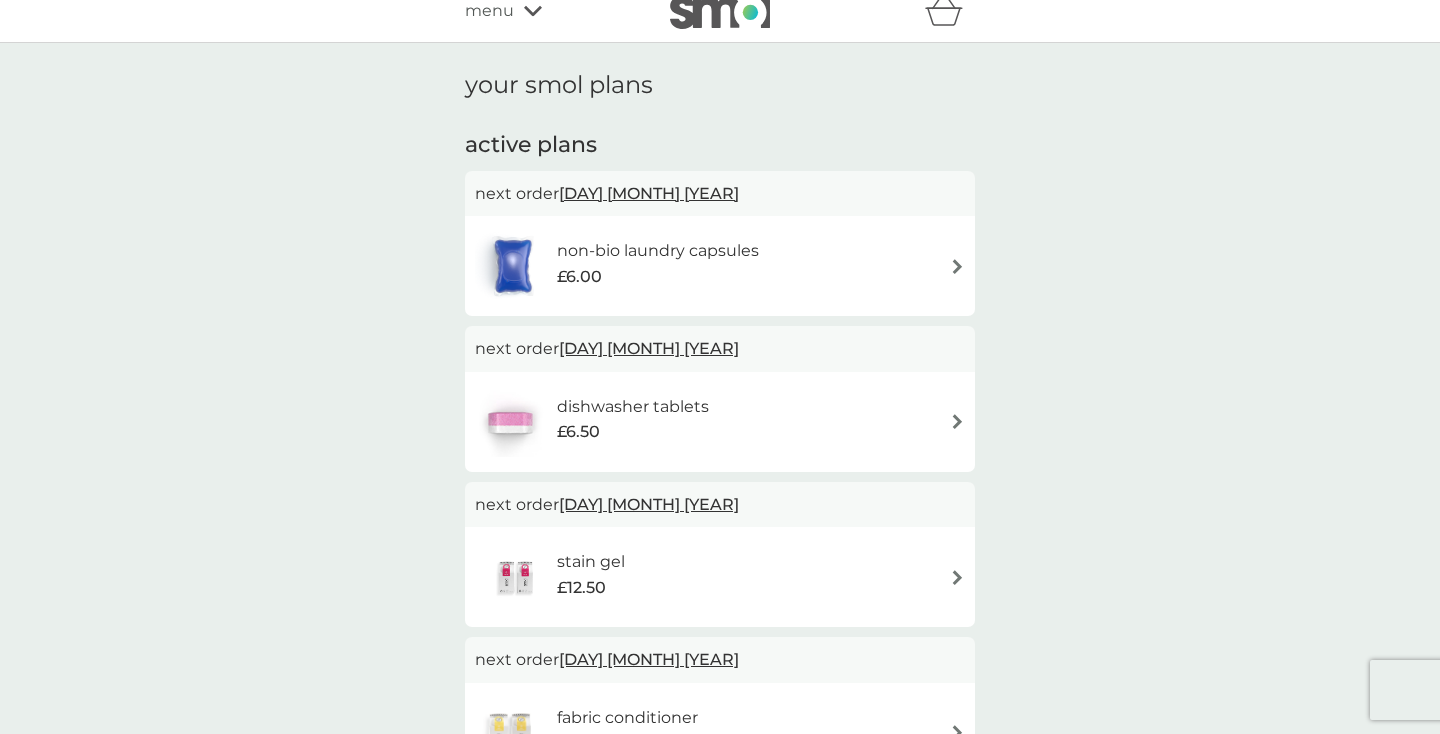 scroll, scrollTop: 0, scrollLeft: 0, axis: both 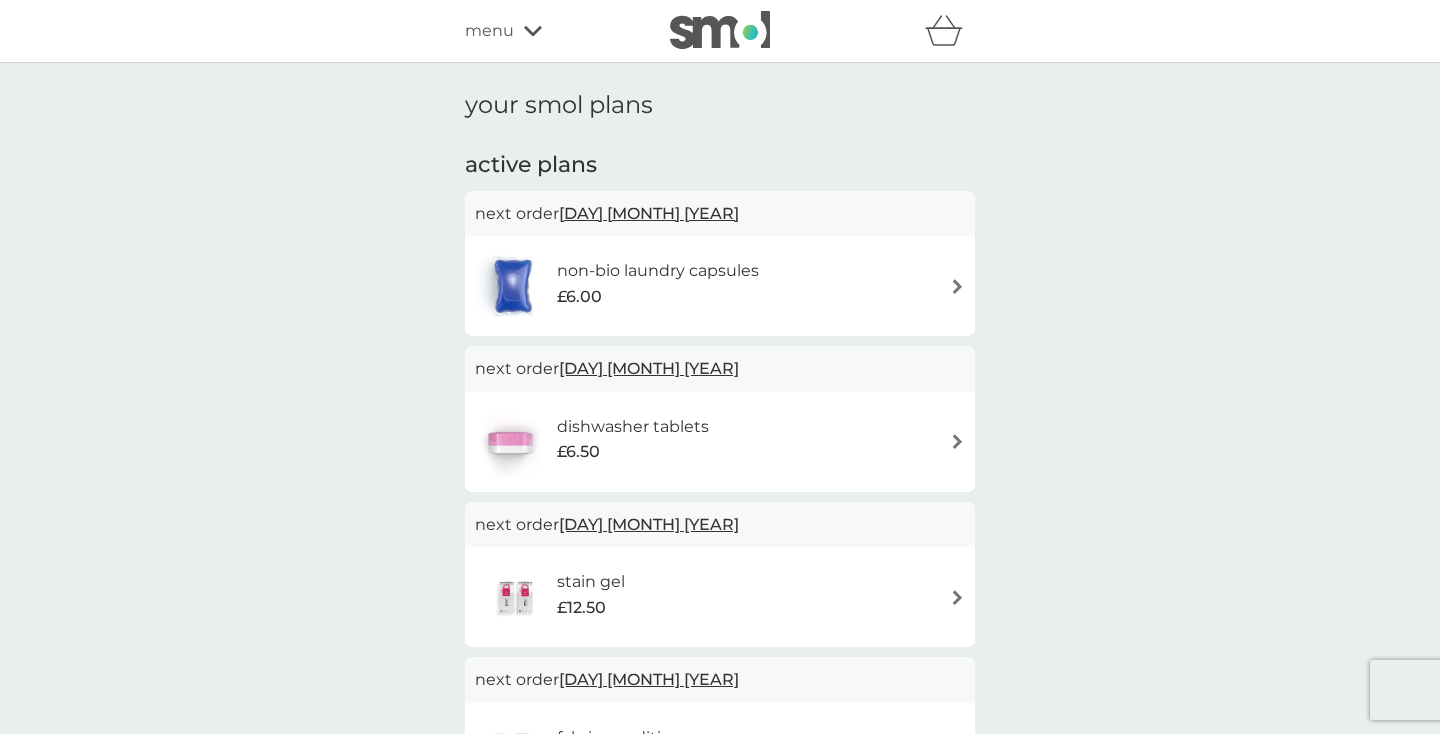 click on "menu" at bounding box center [550, 31] 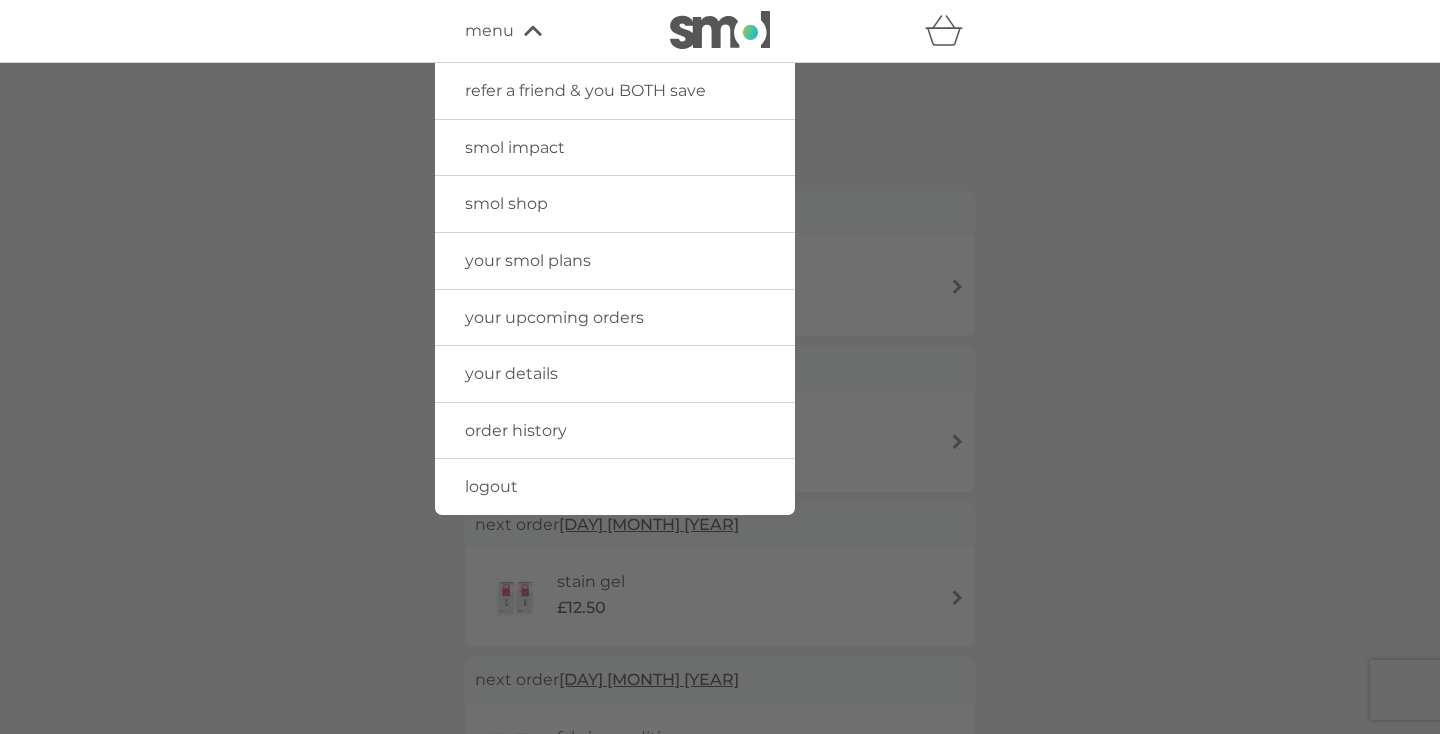 click at bounding box center (720, 430) 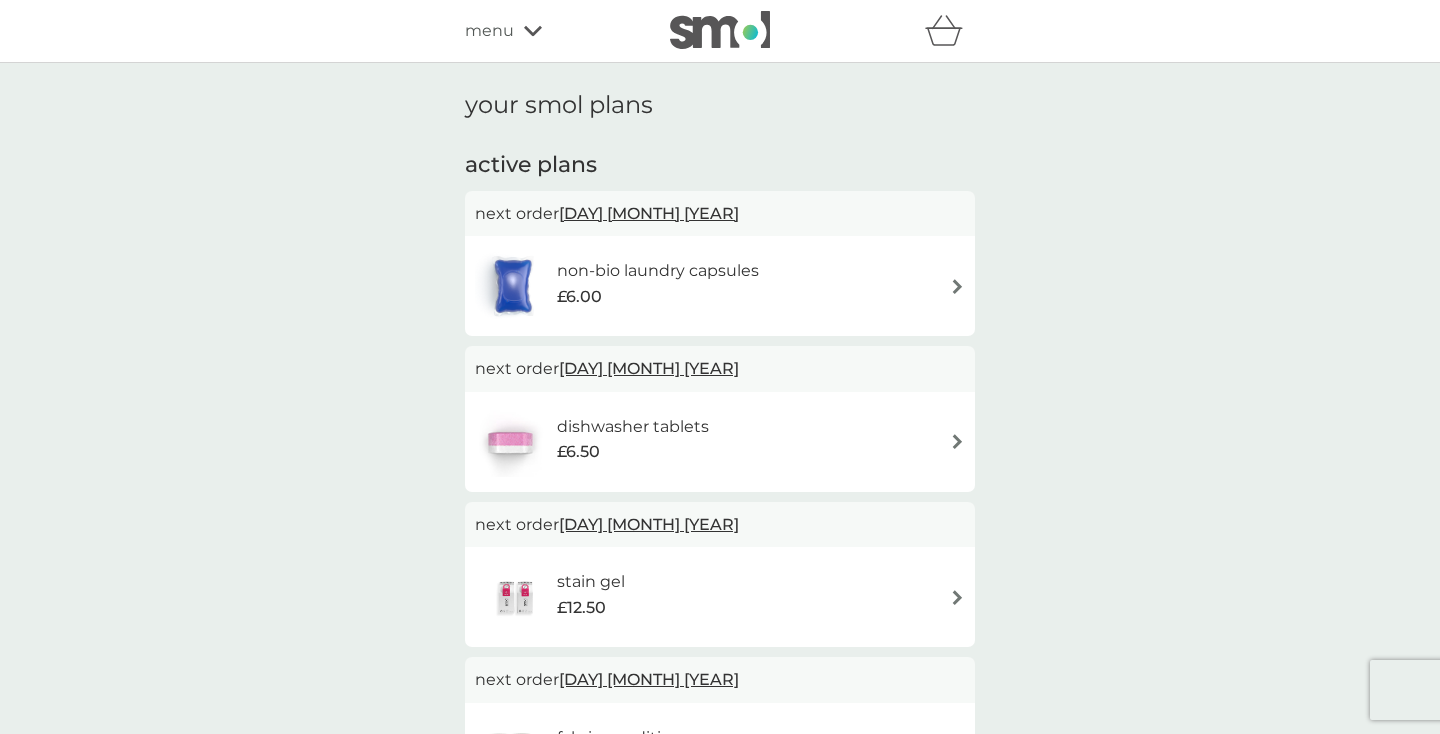 click on "[DAY] [MONTH] [YEAR]" at bounding box center [649, 213] 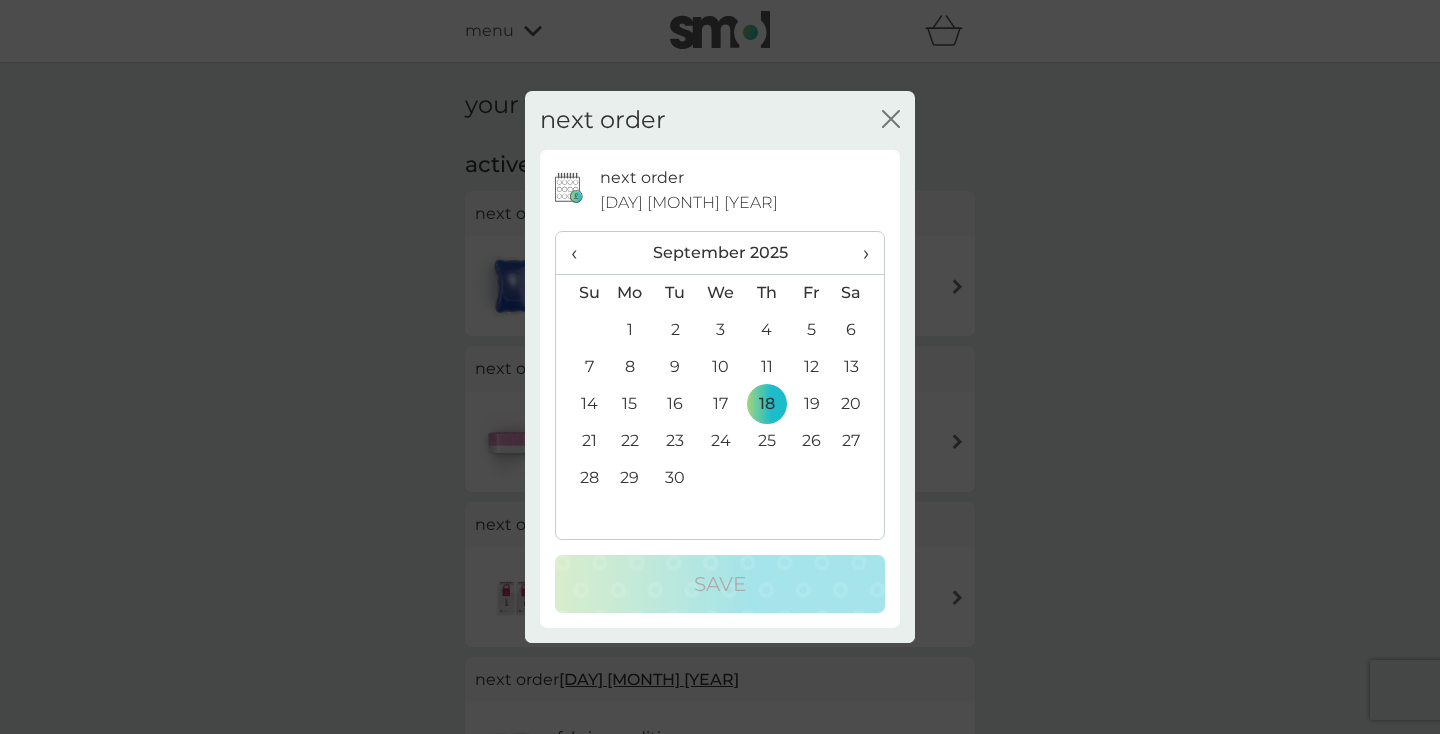 click on "close" at bounding box center (891, 120) 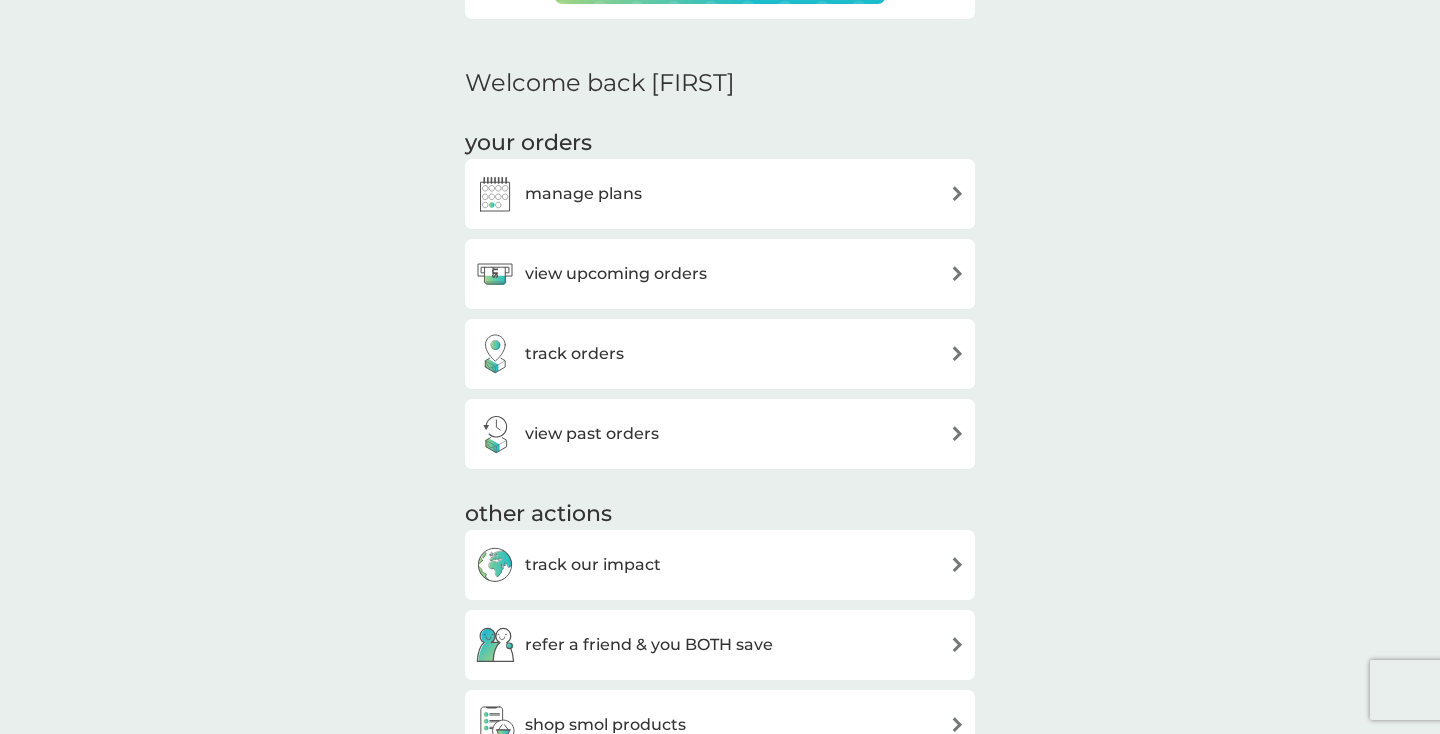 scroll, scrollTop: 457, scrollLeft: 0, axis: vertical 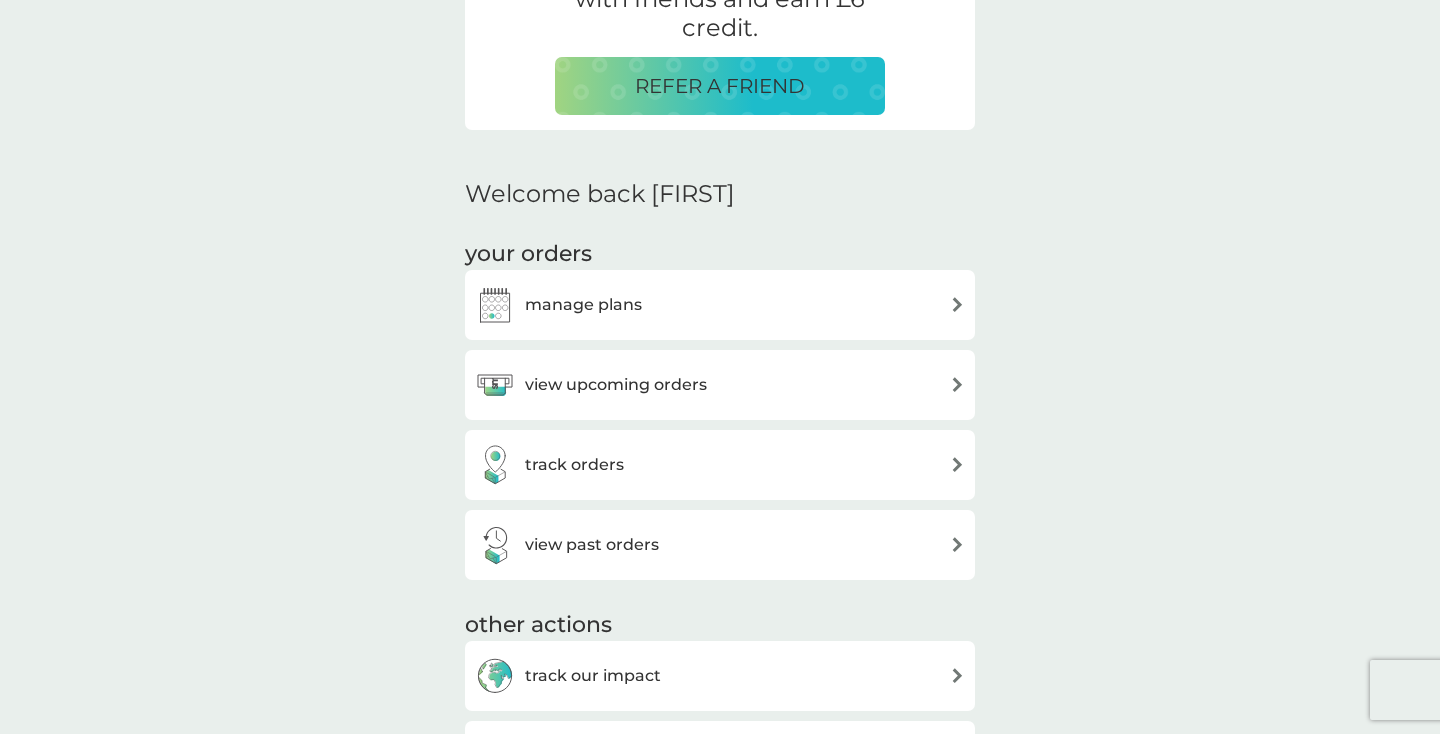 click on "manage plans" at bounding box center (720, 305) 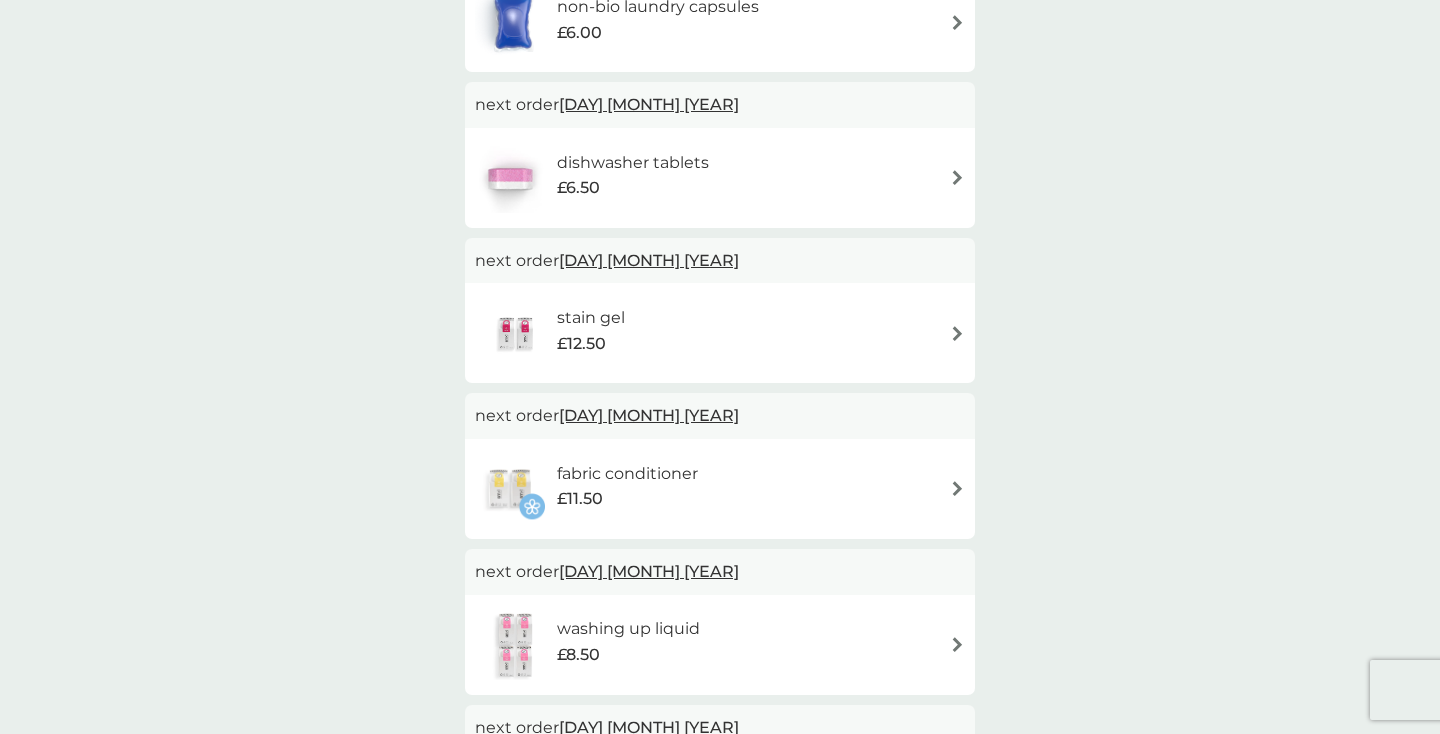 scroll, scrollTop: 88, scrollLeft: 0, axis: vertical 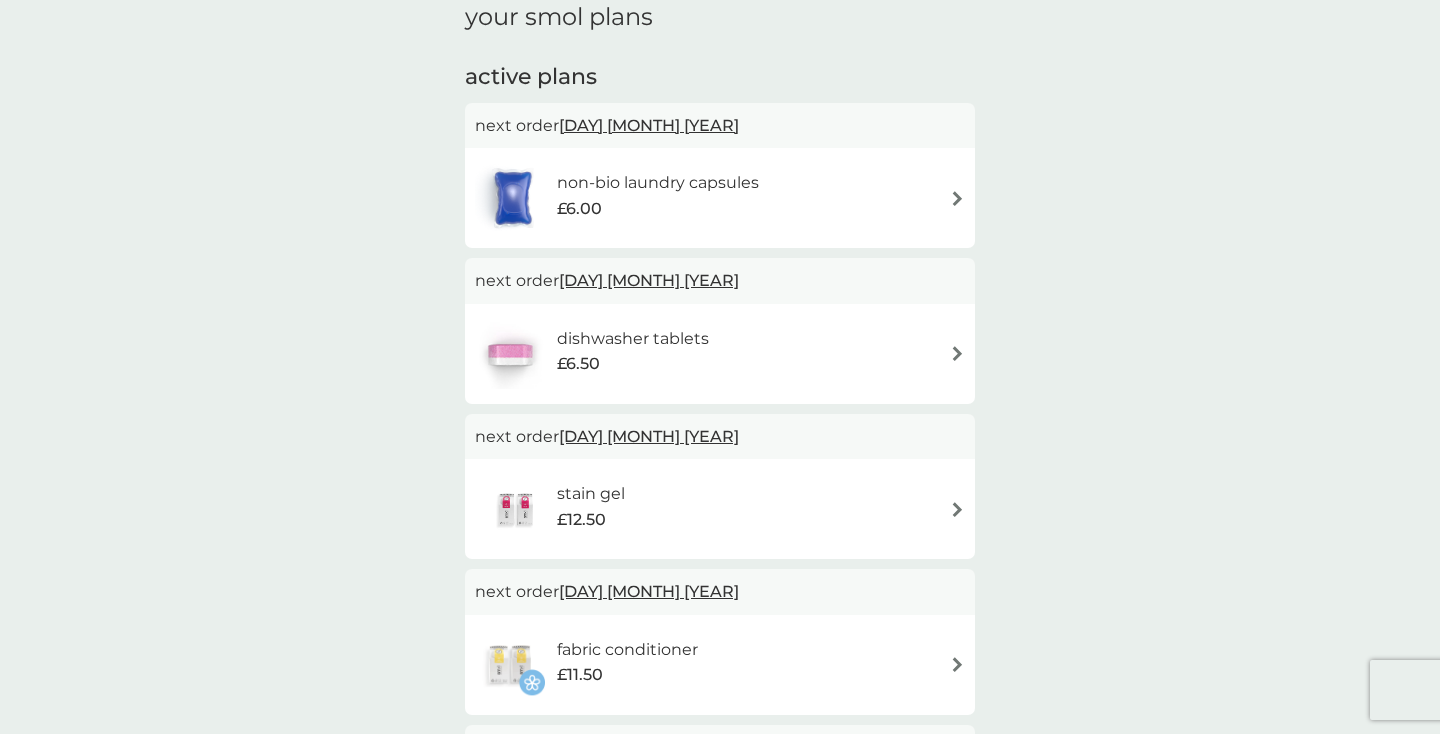 click on "non-bio laundry capsules £6.00" at bounding box center (720, 198) 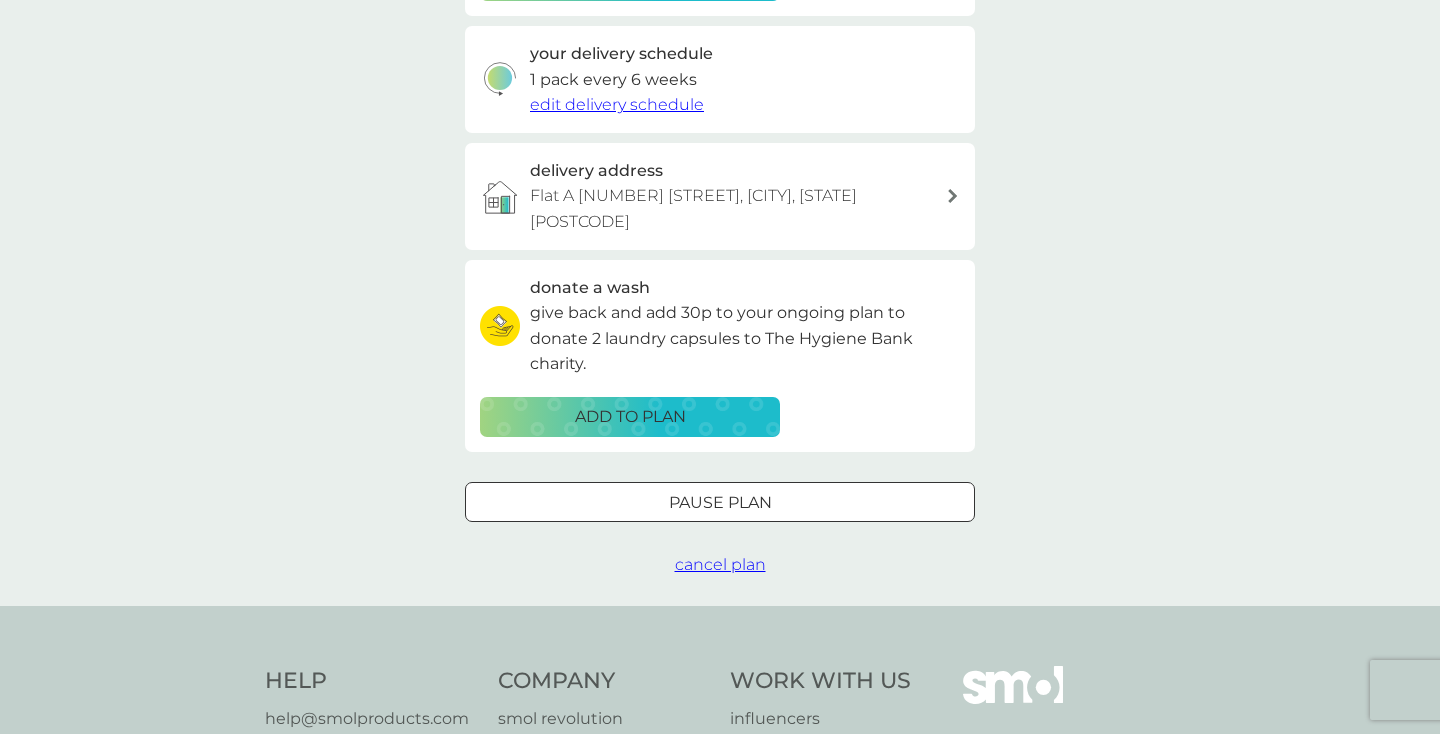 scroll, scrollTop: 581, scrollLeft: 0, axis: vertical 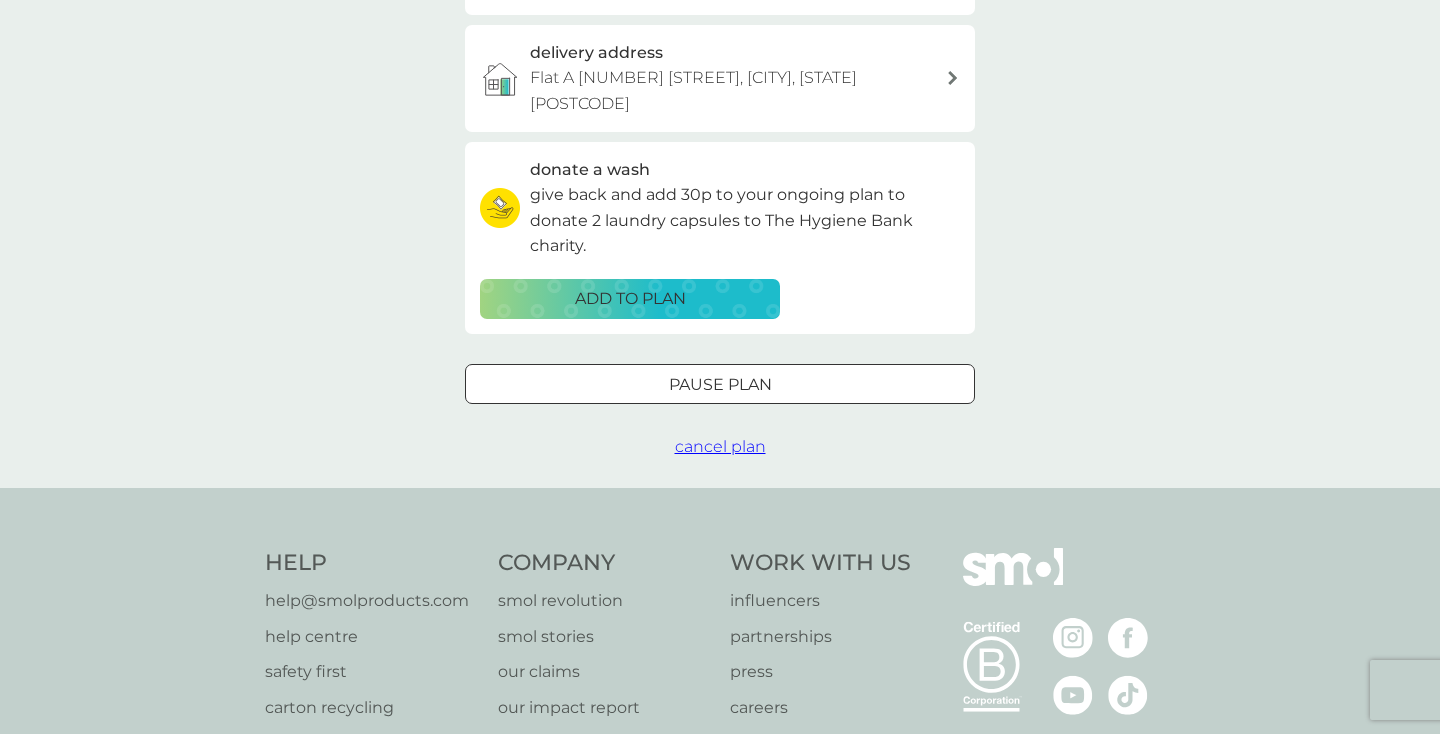 click on "cancel plan" at bounding box center (720, 446) 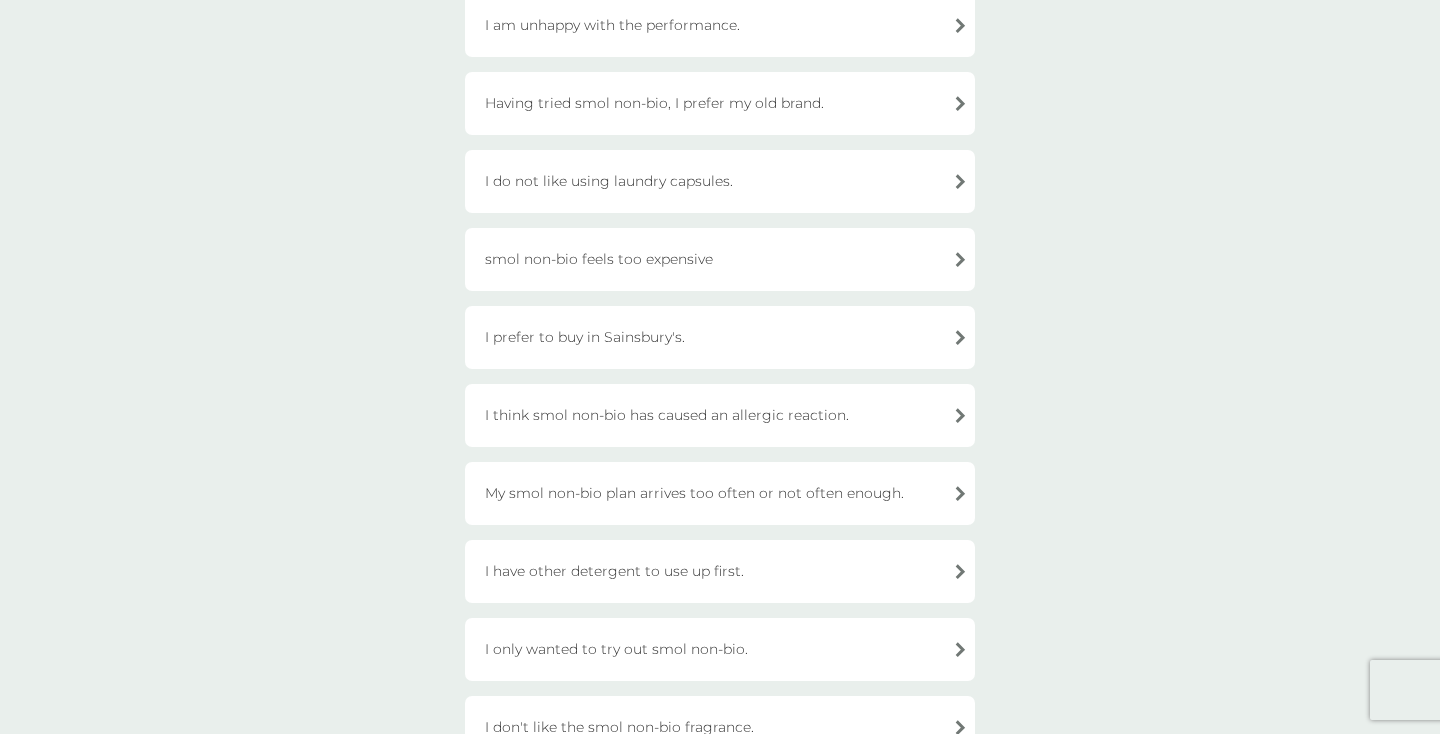scroll, scrollTop: 251, scrollLeft: 0, axis: vertical 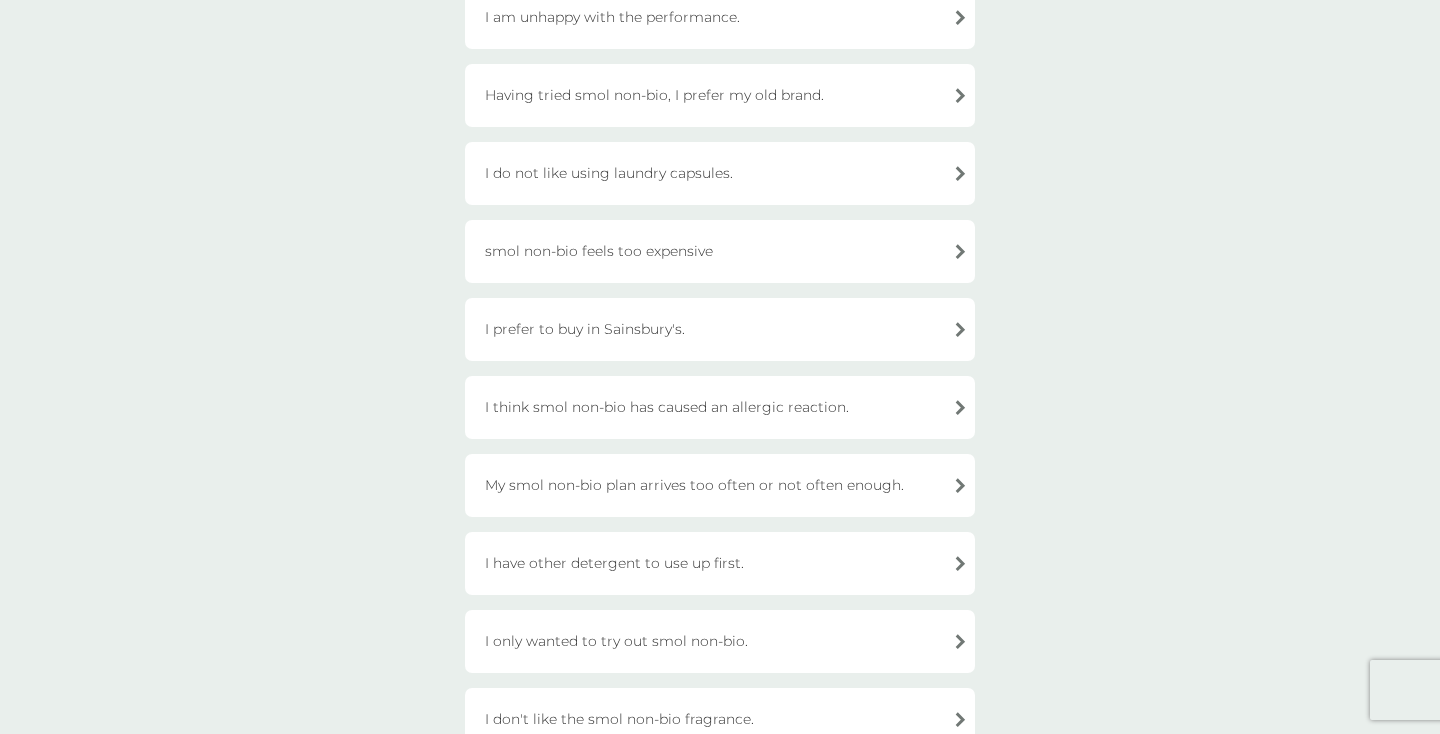 click on "I have other detergent to use up first." at bounding box center [720, 563] 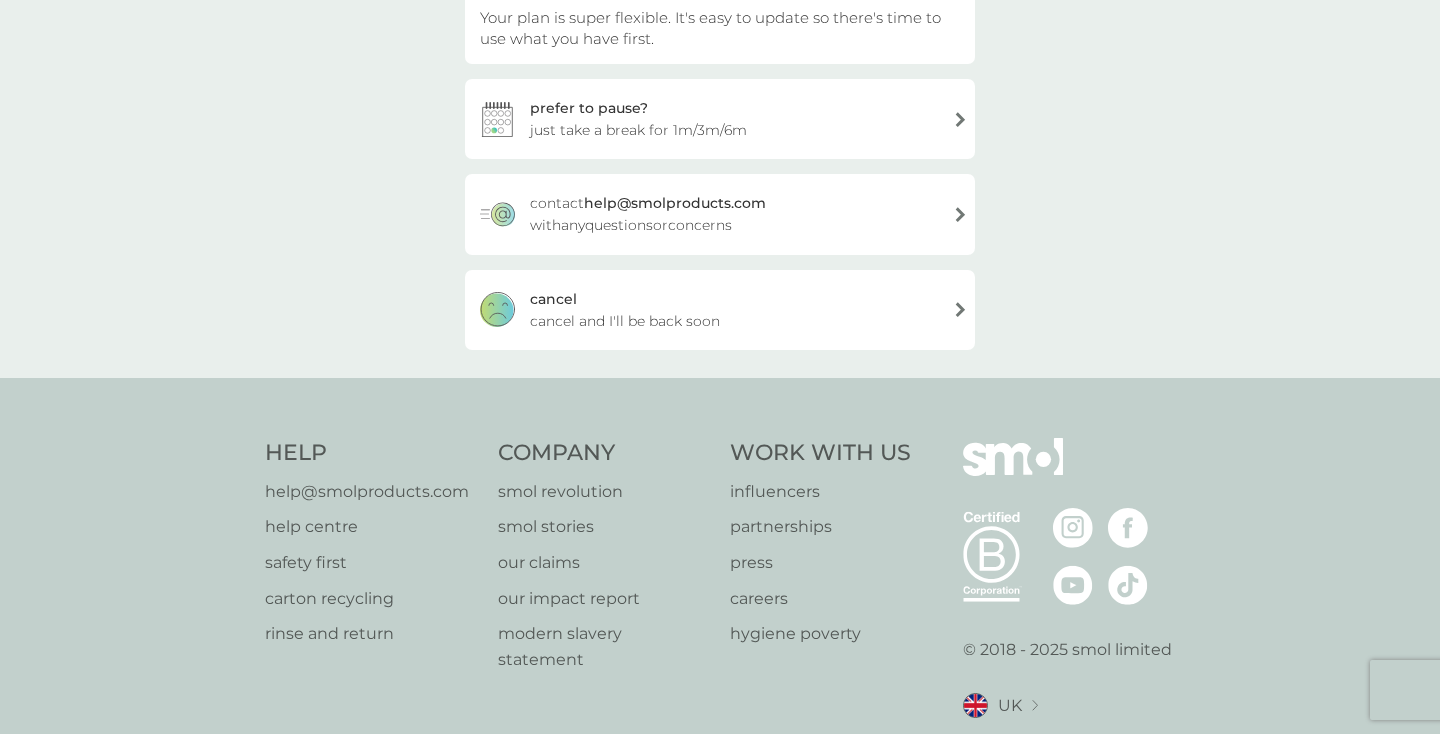 scroll, scrollTop: 0, scrollLeft: 0, axis: both 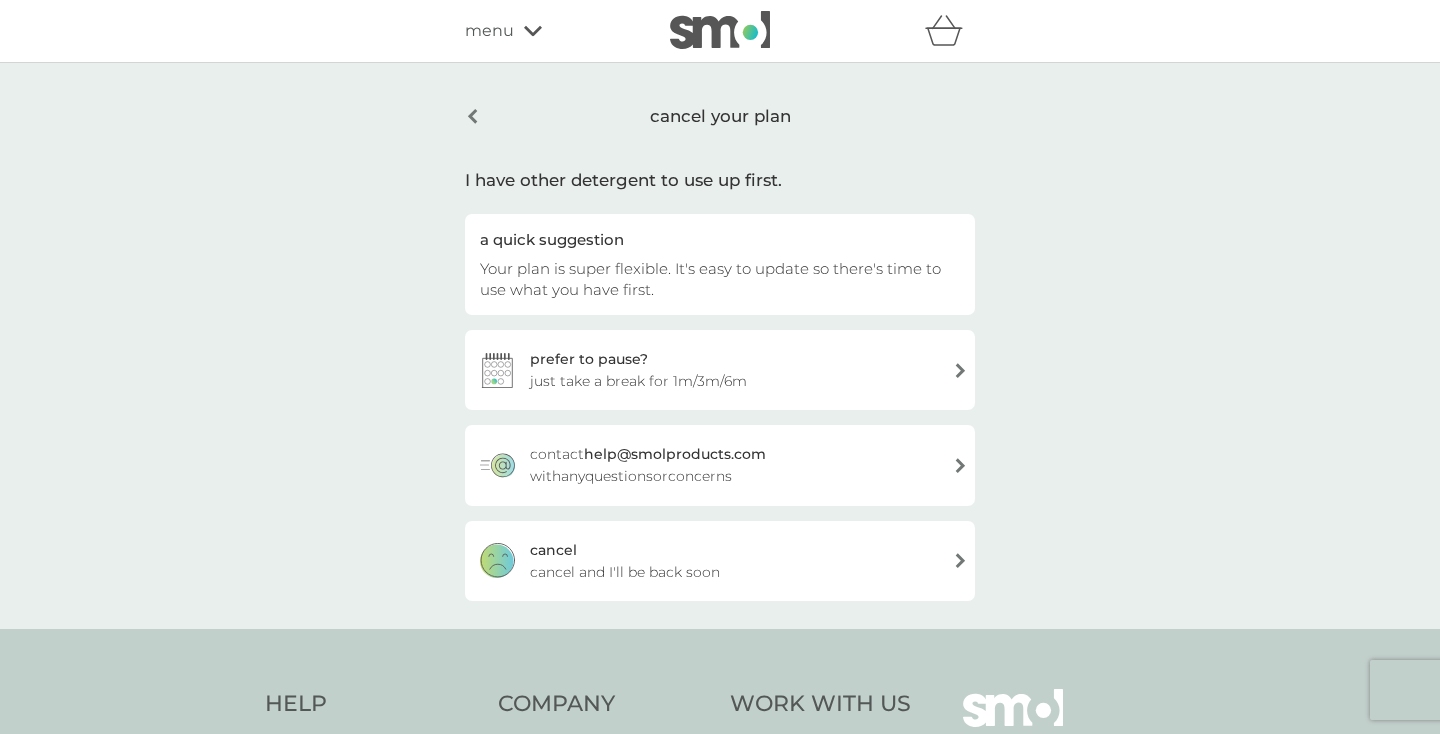 click on "cancel cancel and I'll be back soon" at bounding box center [720, 561] 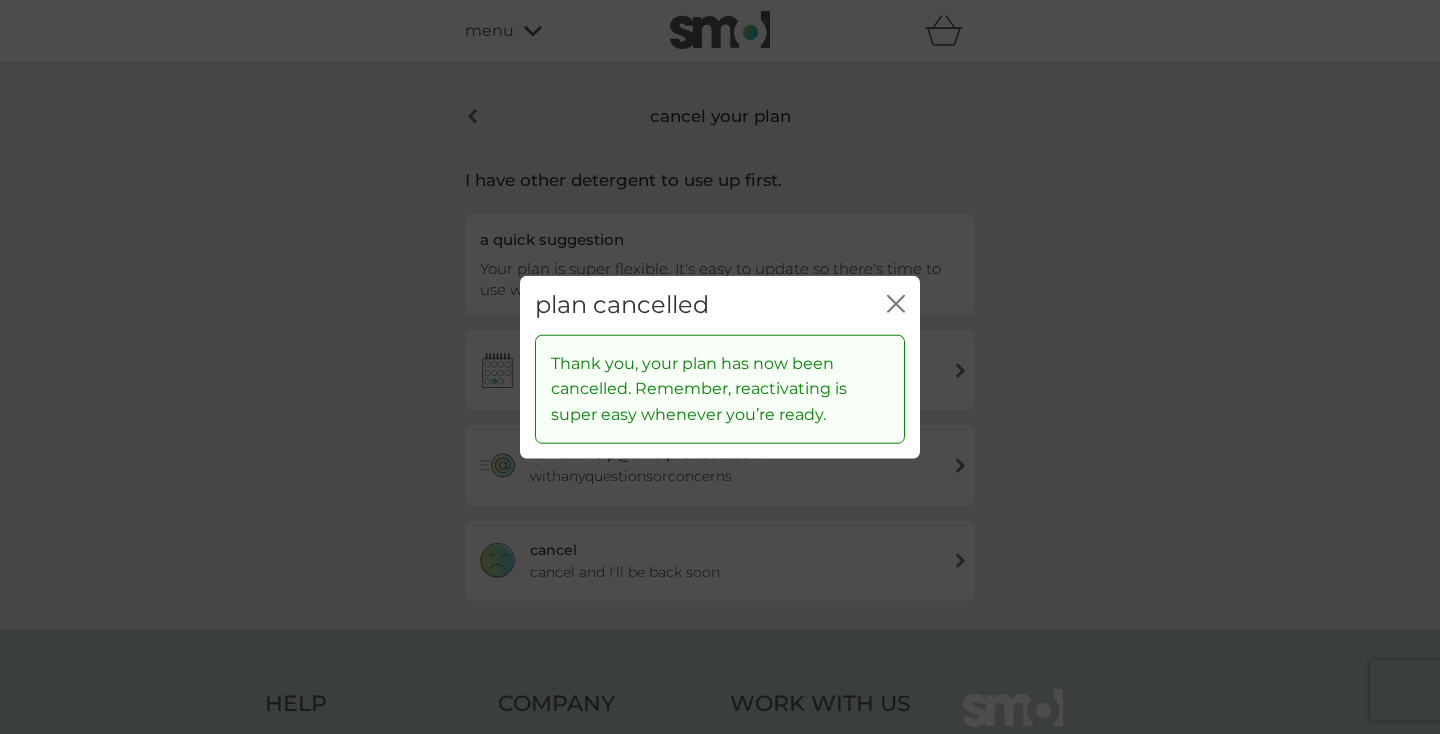 click on "close" 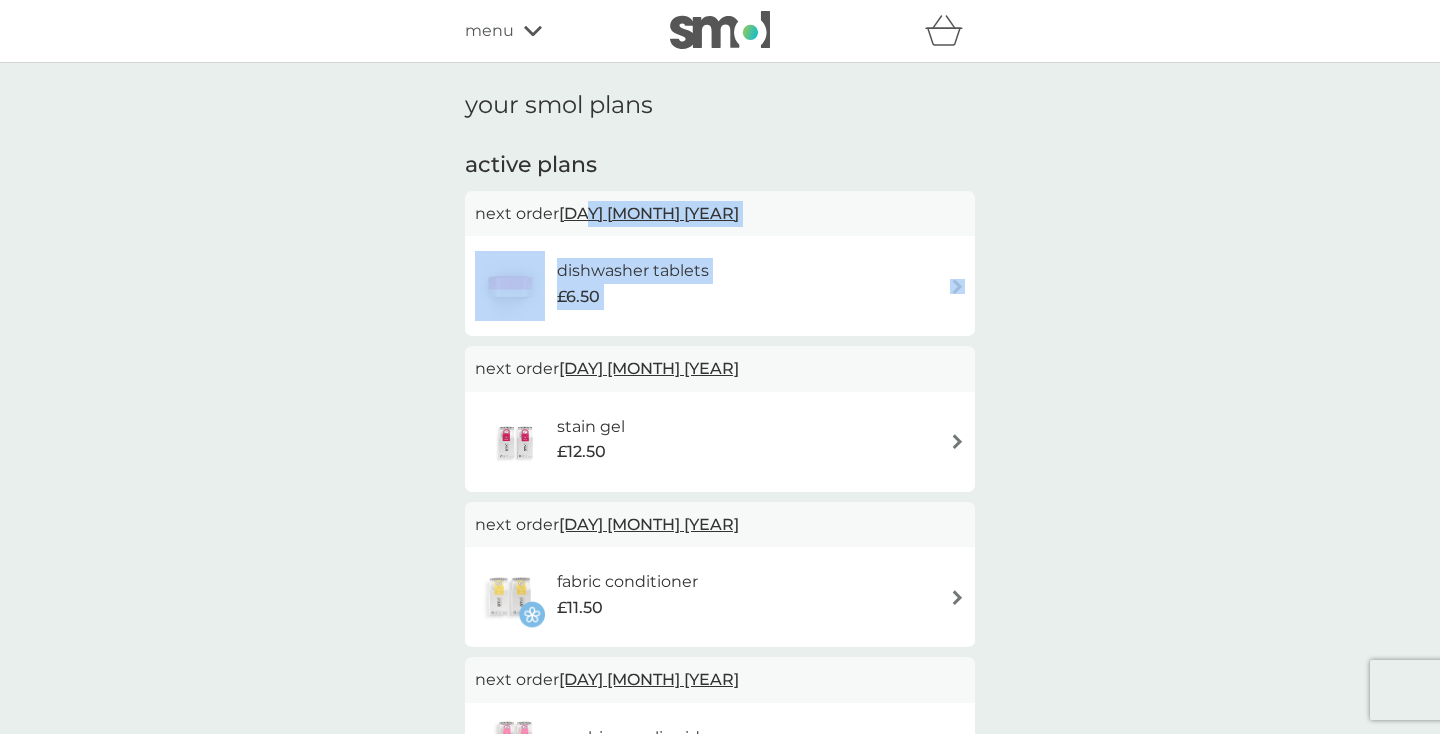 drag, startPoint x: 920, startPoint y: 325, endPoint x: 584, endPoint y: 208, distance: 355.78787 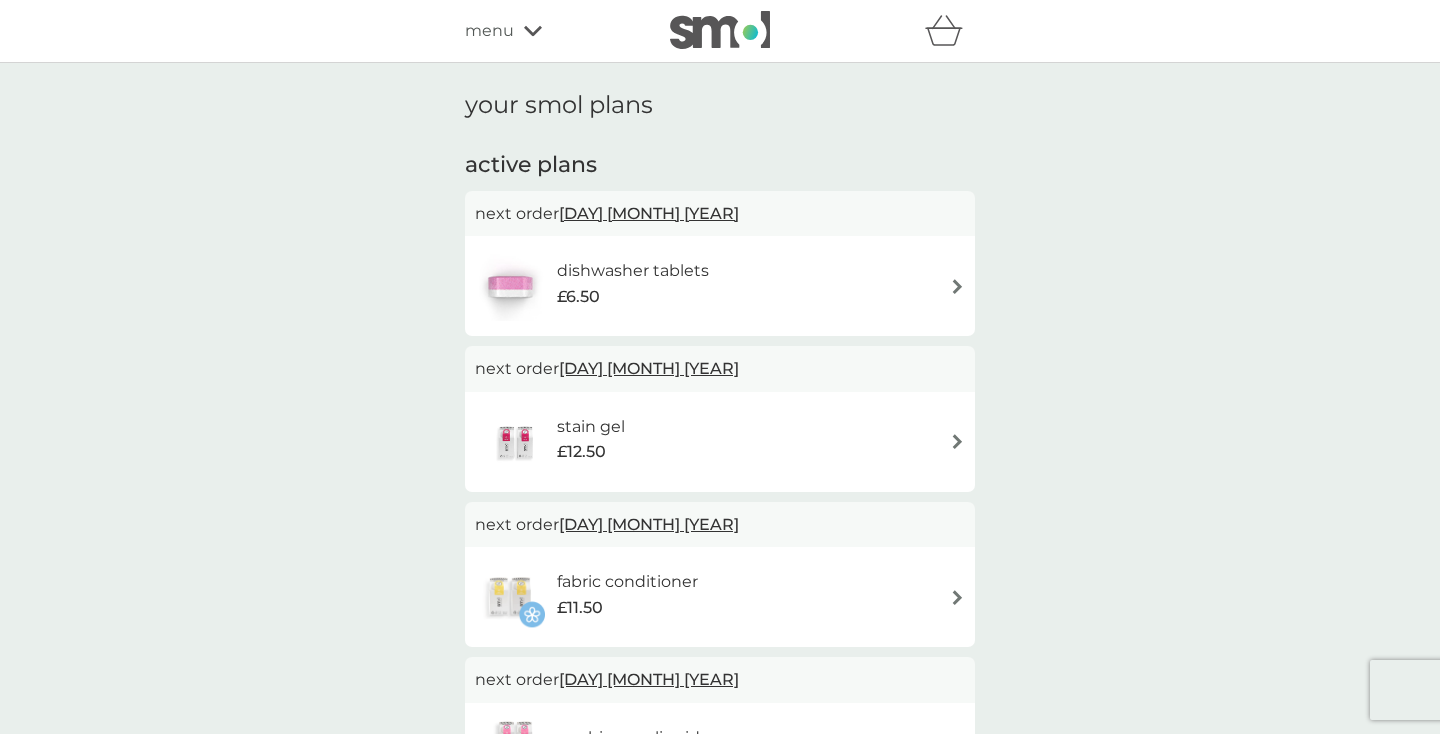 click on "your smol plans active plans next order  [DAY] [MONTH] [YEAR] dishwasher tablets £6.50 next order  [DAY] [MONTH] [YEAR] stain gel £12.50 next order  [DAY] [MONTH] [YEAR] fabric conditioner £11.50 next order  [DAY] [MONTH] [YEAR] washing up liquid £8.50 next order  [DAY] [MONTH] [YEAR] multi purpose spray £7.00 cancelled plans non-bio laundry capsules £6.00 you’ve cancelled this plan Re-activate Plan" at bounding box center (720, 633) 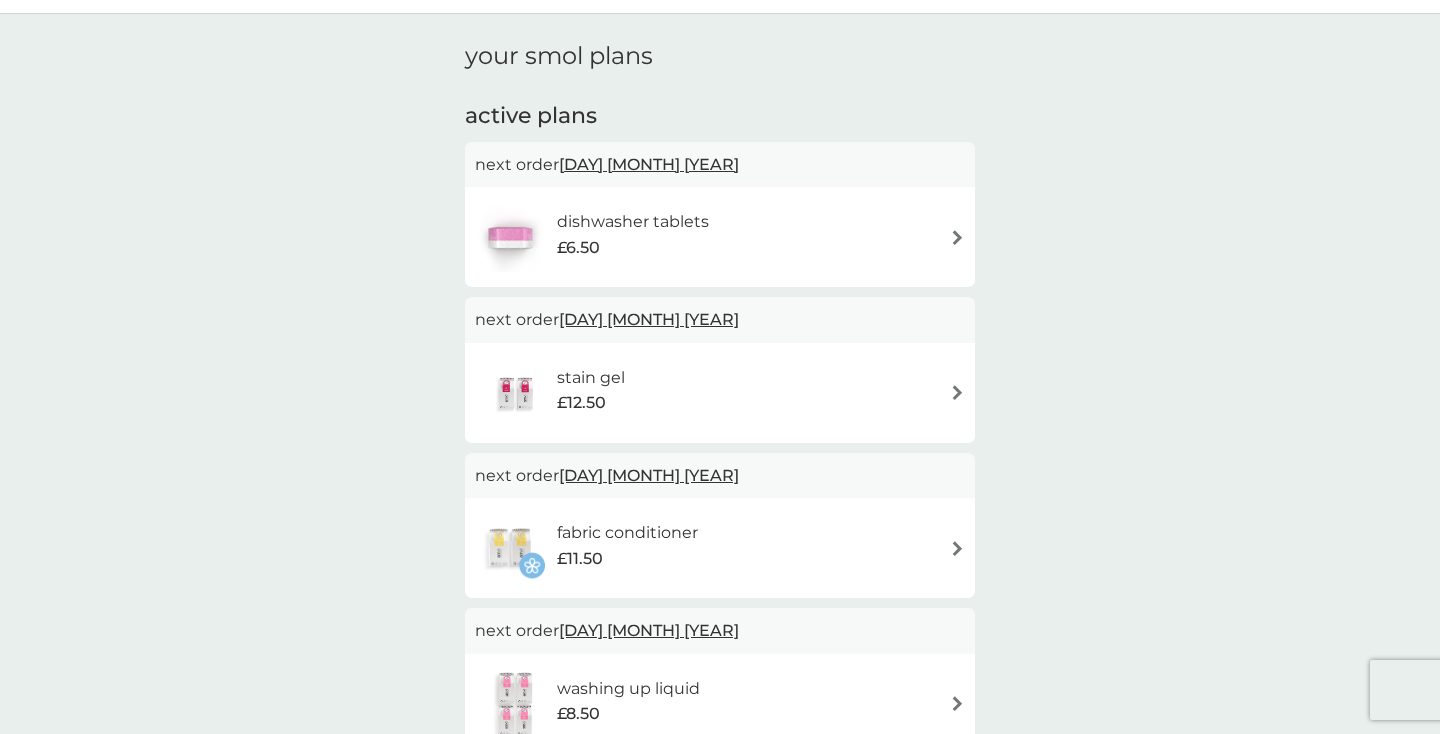 scroll, scrollTop: 41, scrollLeft: 0, axis: vertical 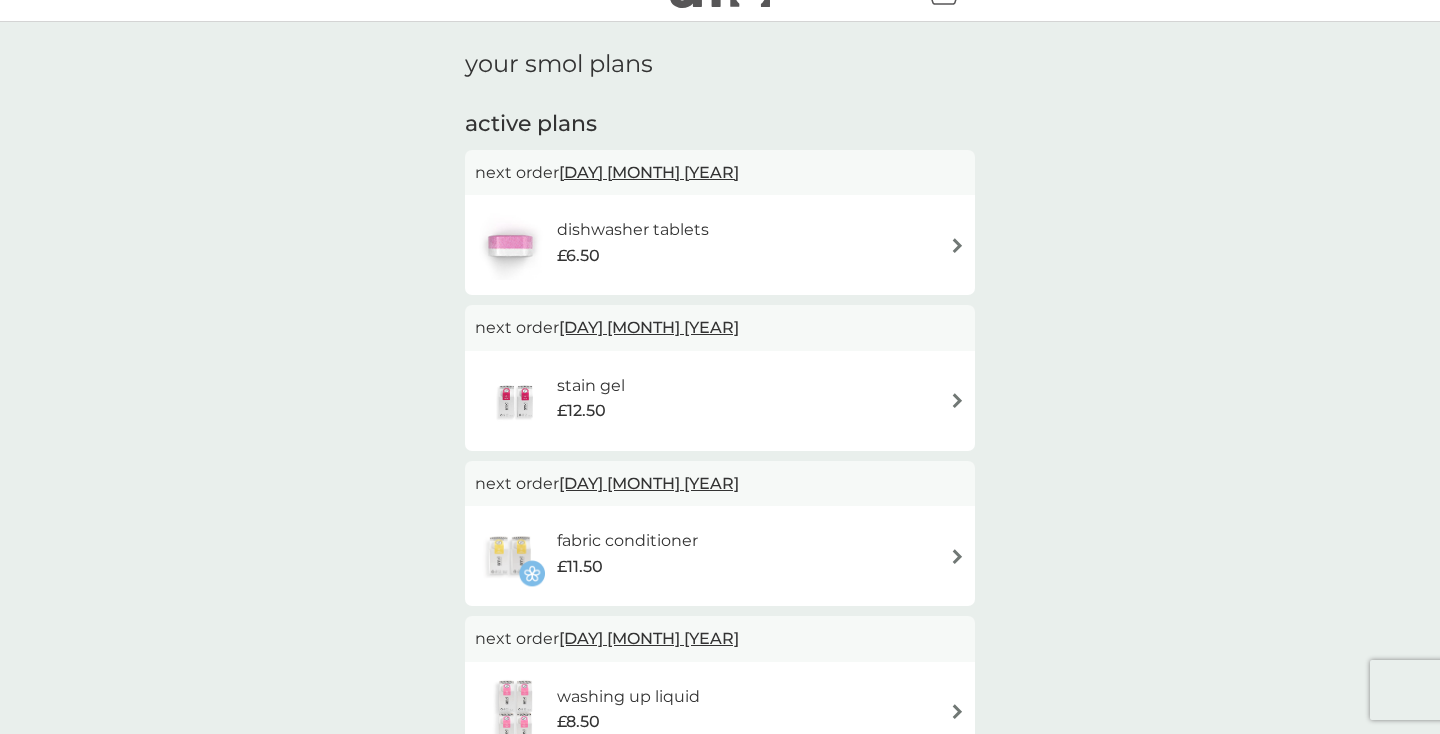 click on "dishwasher tablets £6.50" at bounding box center (643, 245) 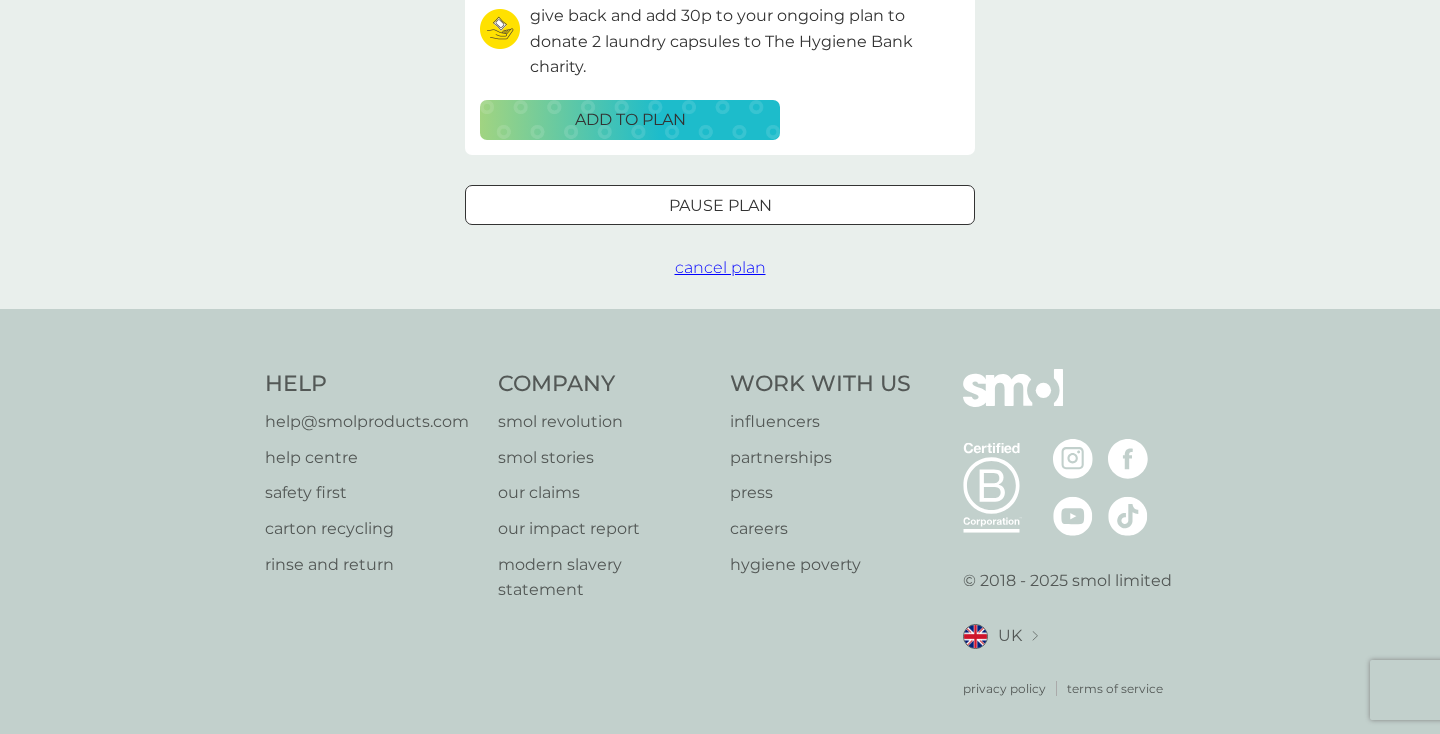 scroll, scrollTop: 784, scrollLeft: 0, axis: vertical 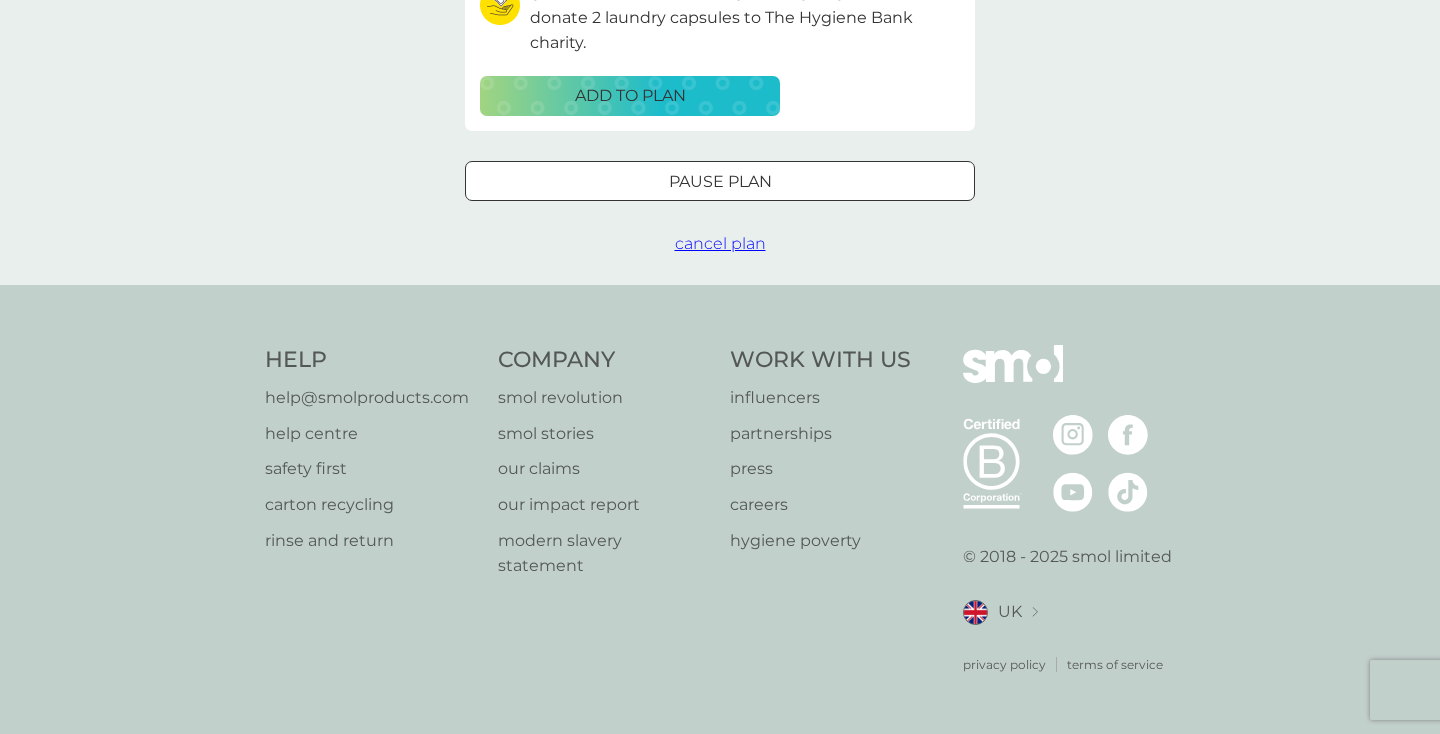 click on "cancel plan" at bounding box center (720, 243) 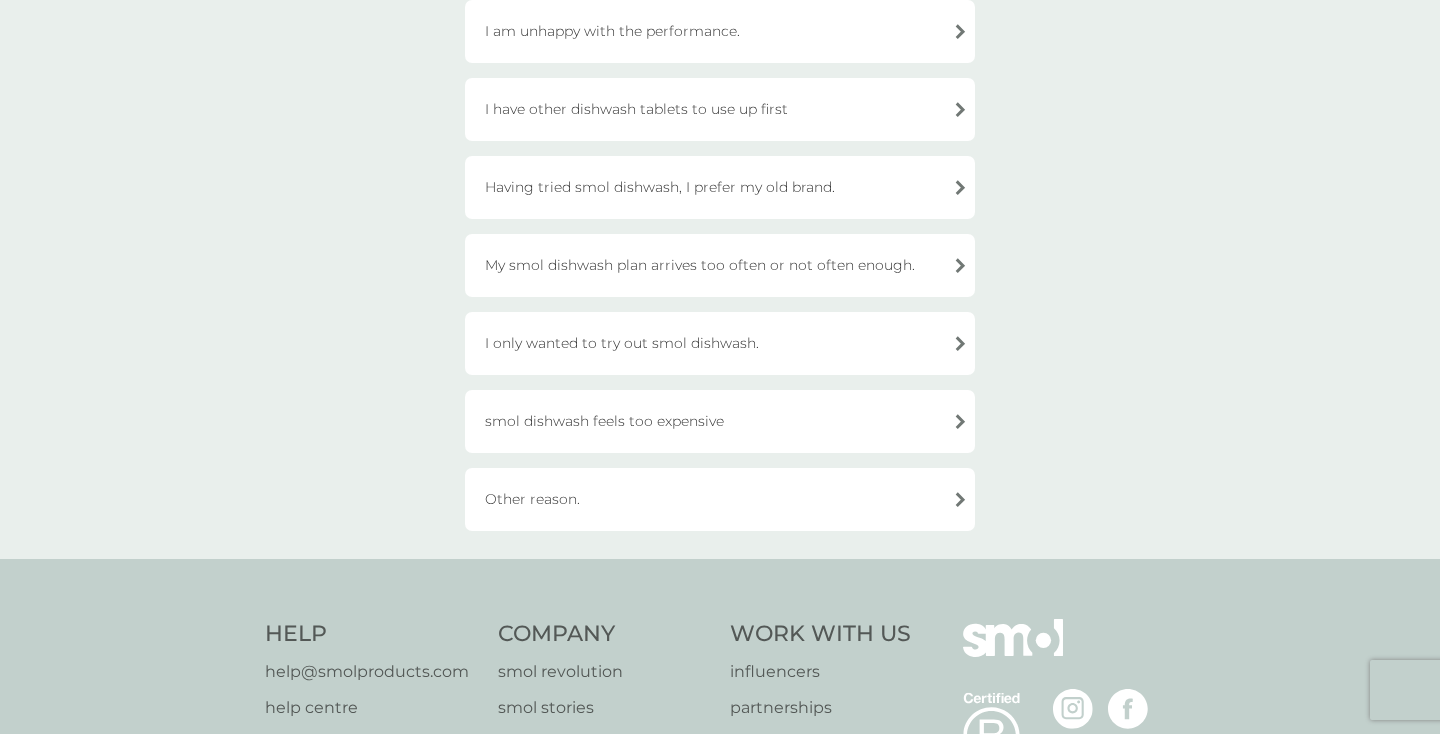 scroll, scrollTop: 223, scrollLeft: 0, axis: vertical 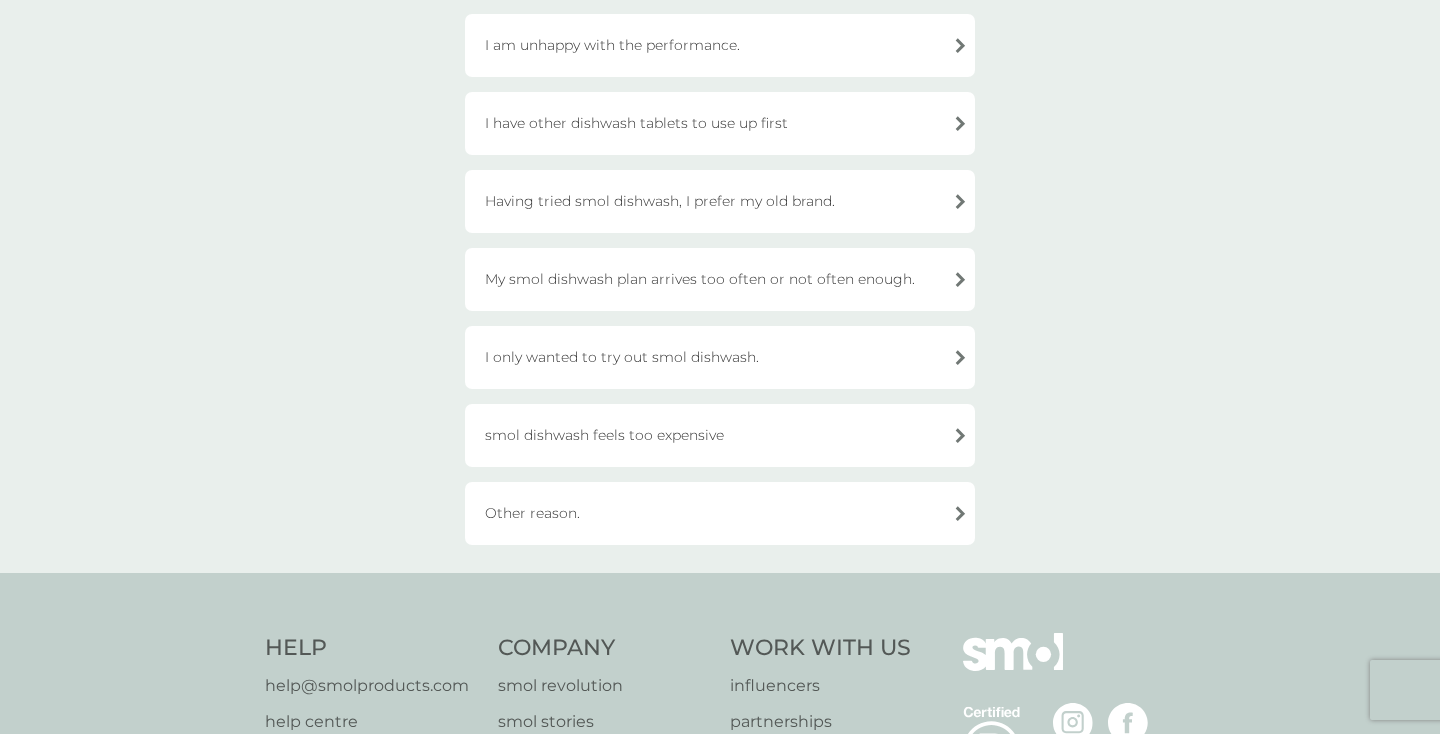 click on "I have other dishwash tablets to use up first" at bounding box center [720, 123] 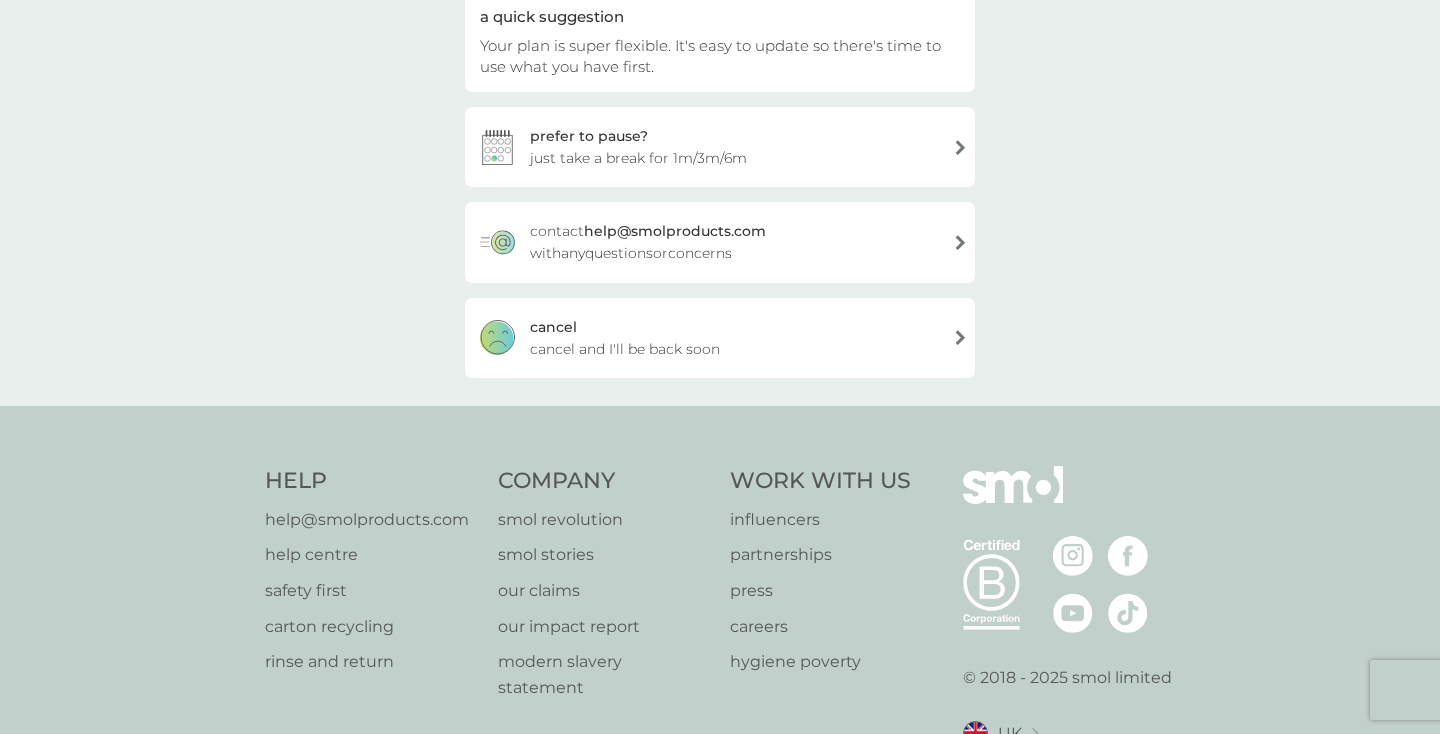 click on "cancel and I'll be back soon" at bounding box center (625, 349) 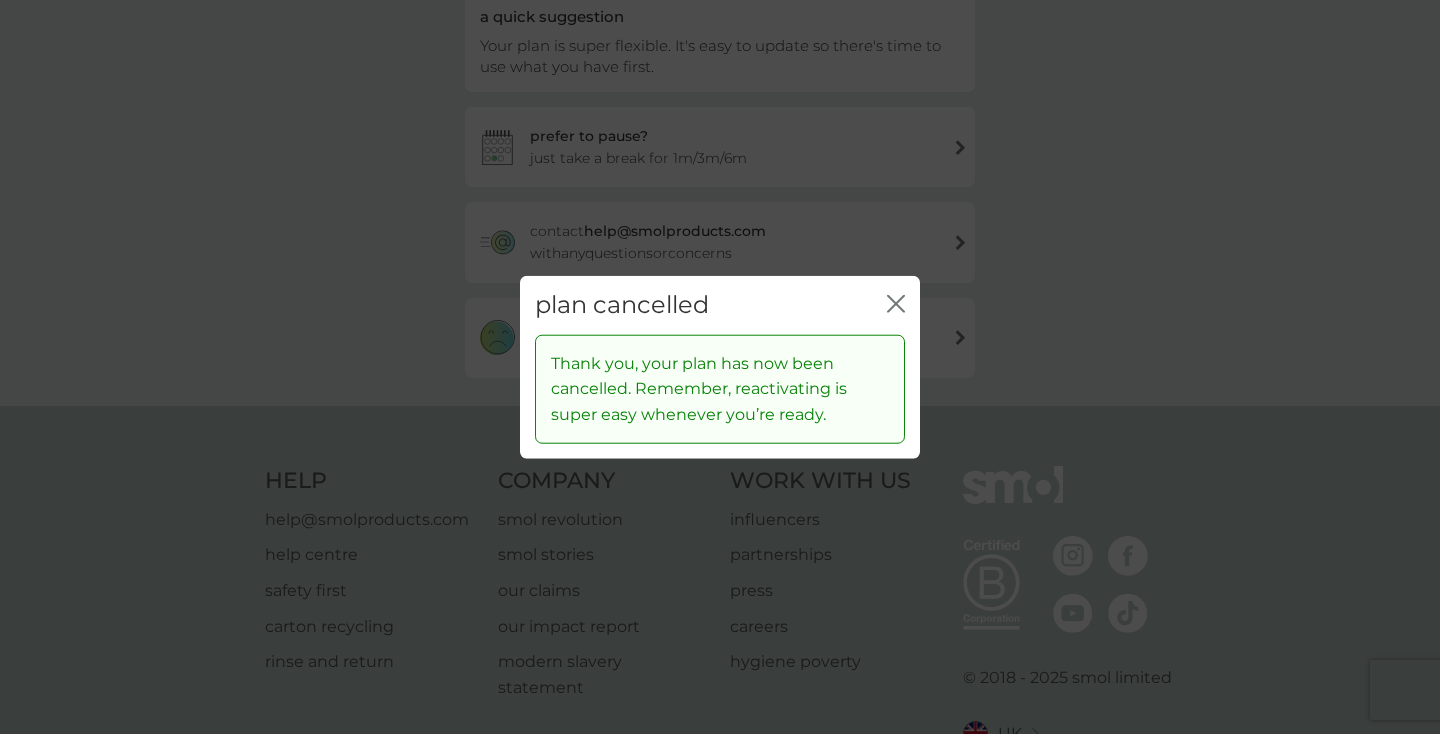 click on "close" at bounding box center [896, 305] 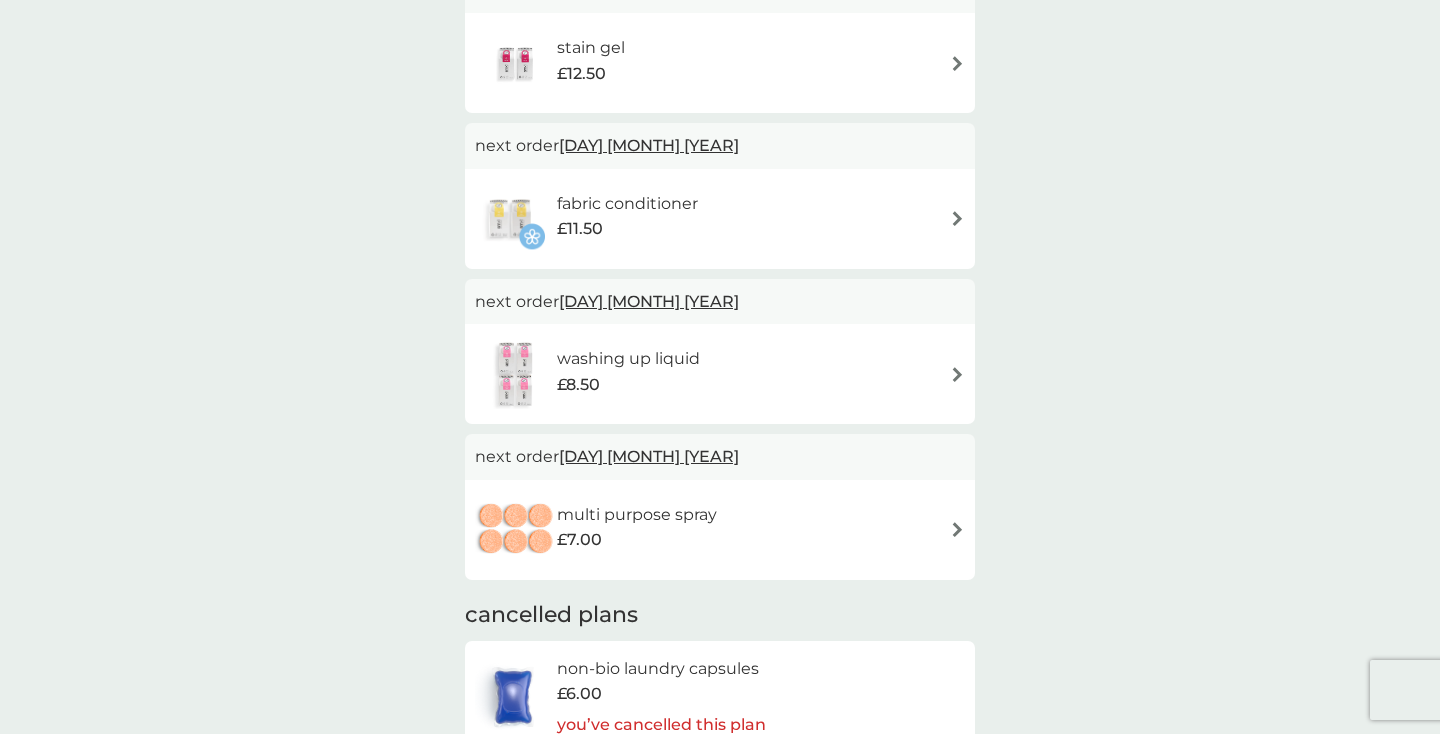scroll, scrollTop: 0, scrollLeft: 0, axis: both 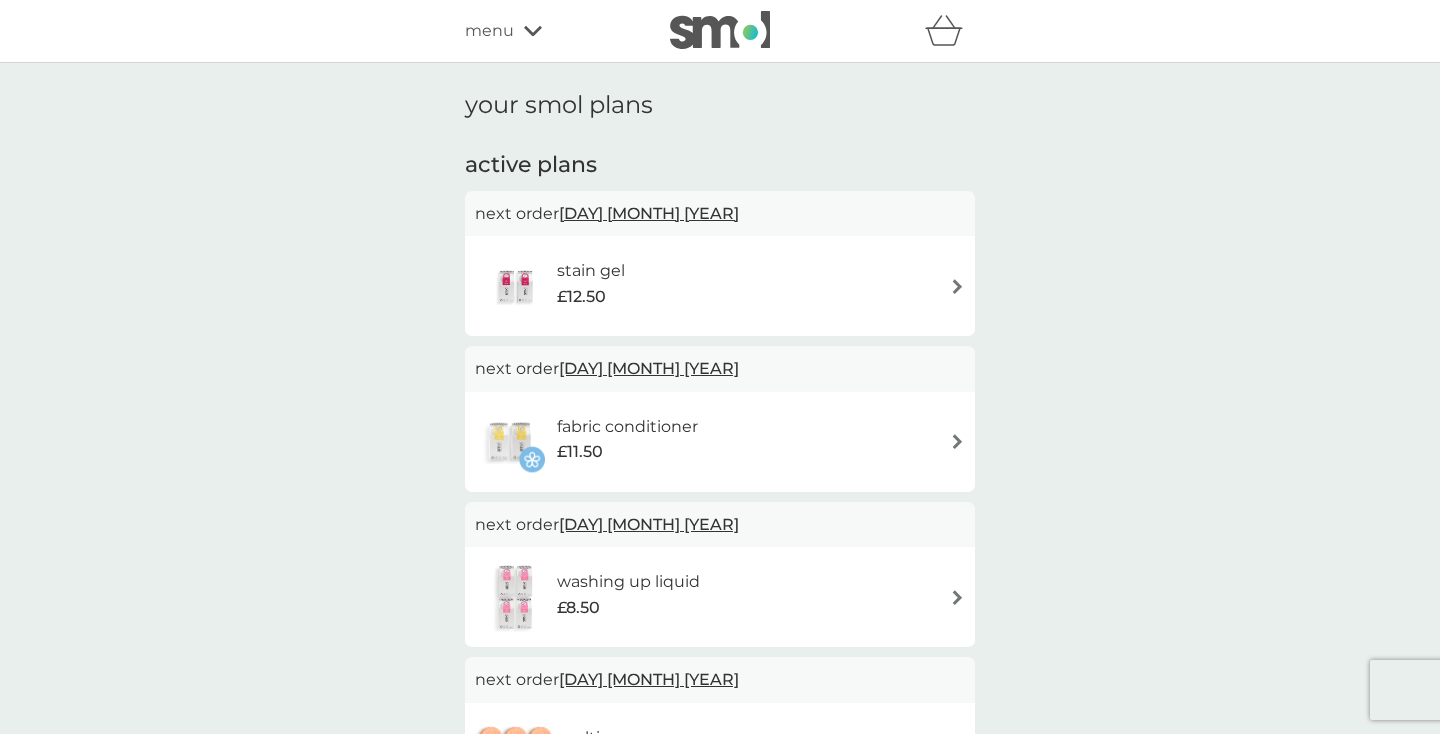 click on "stain gel £12.50" at bounding box center [720, 286] 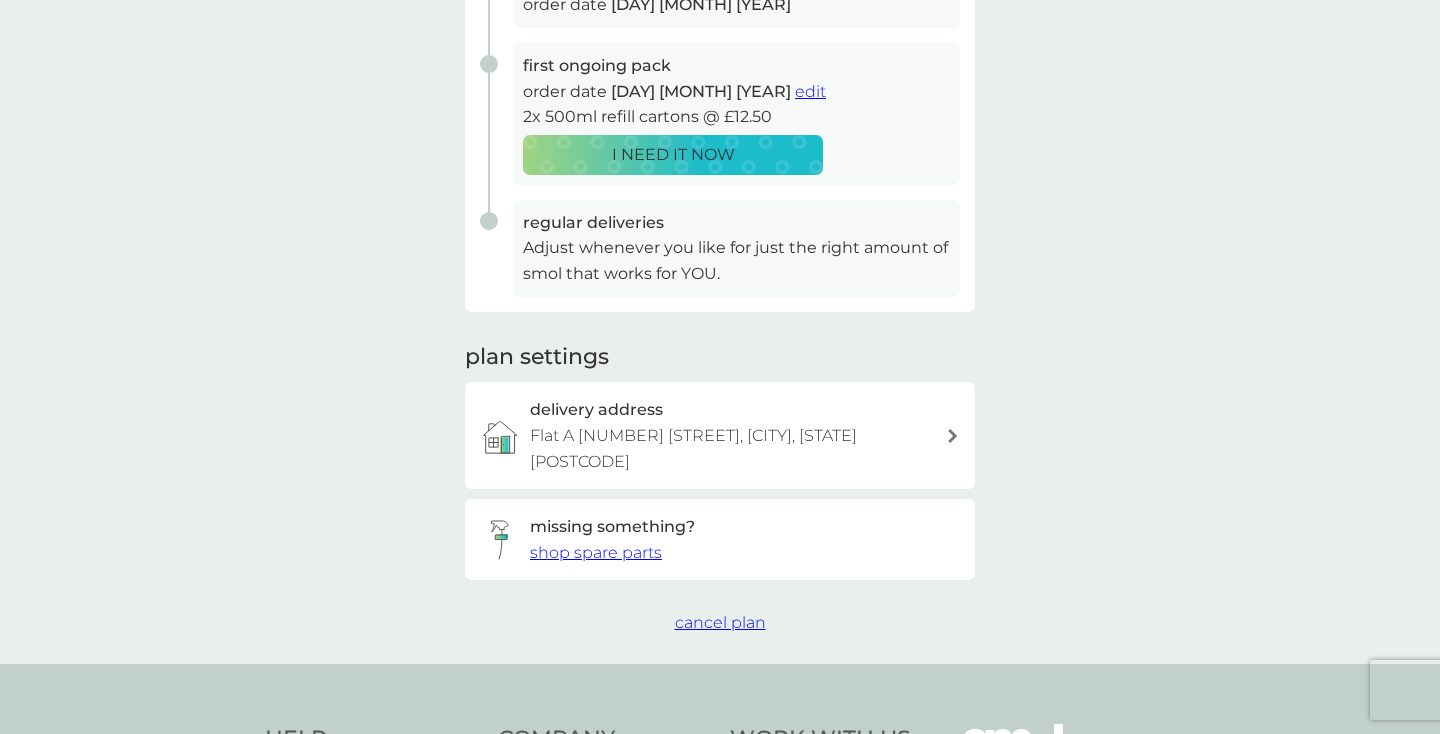 scroll, scrollTop: 386, scrollLeft: 0, axis: vertical 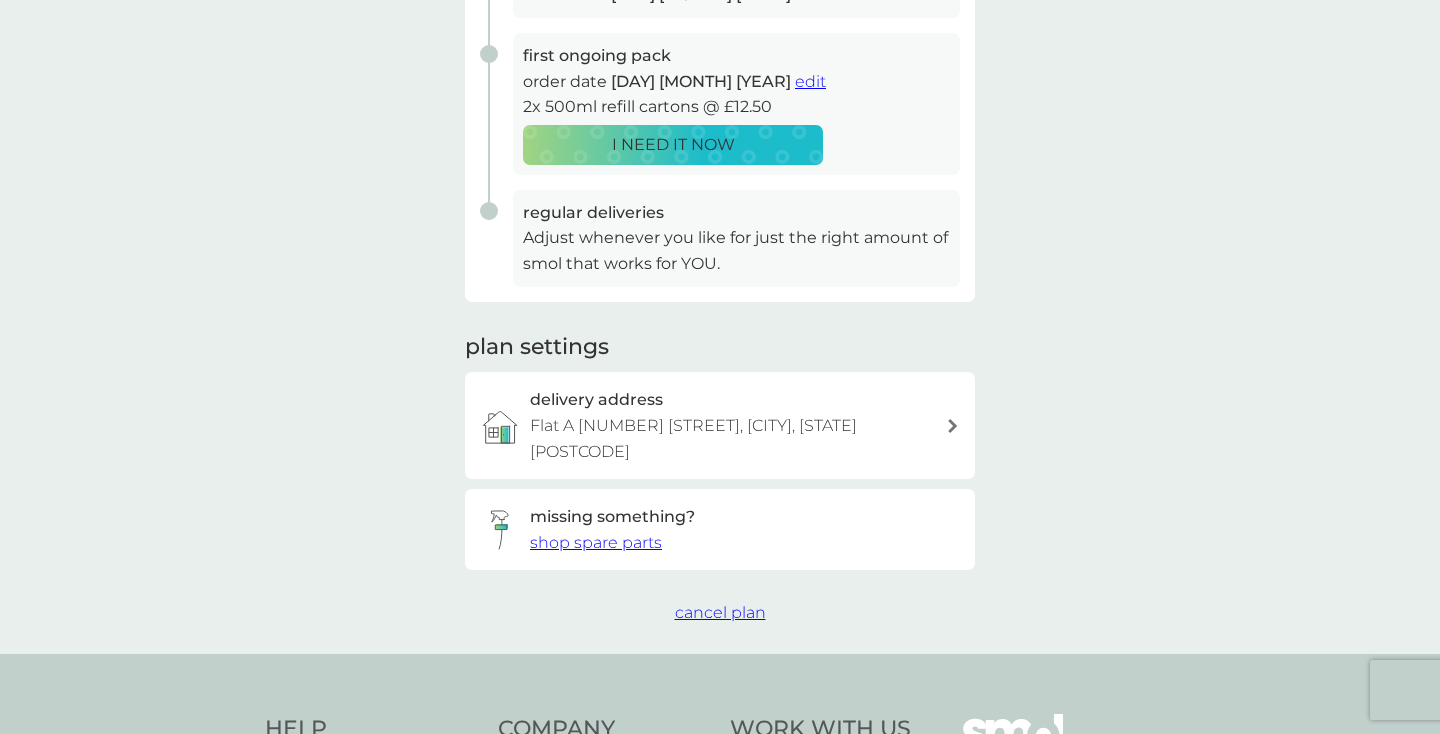 click on "cancel plan" at bounding box center (720, 613) 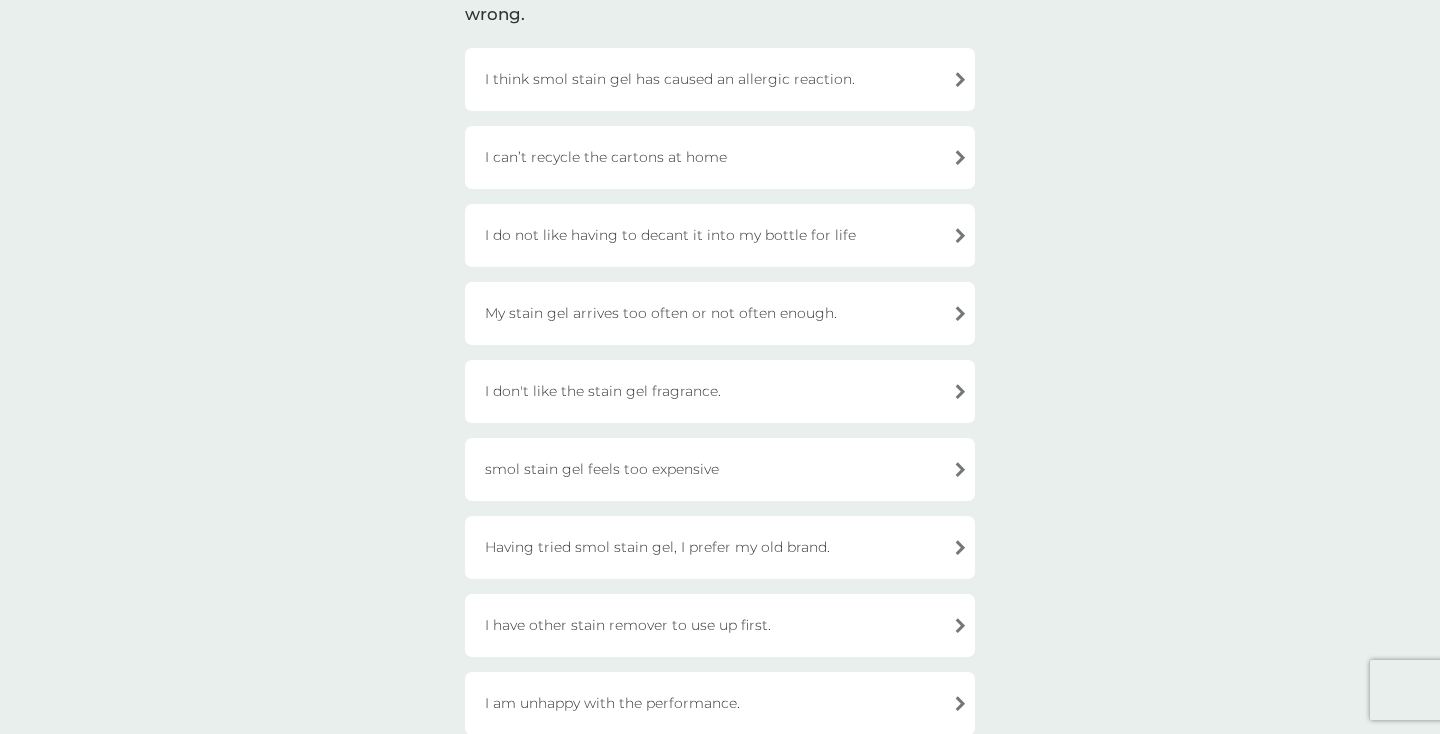 scroll, scrollTop: 192, scrollLeft: 0, axis: vertical 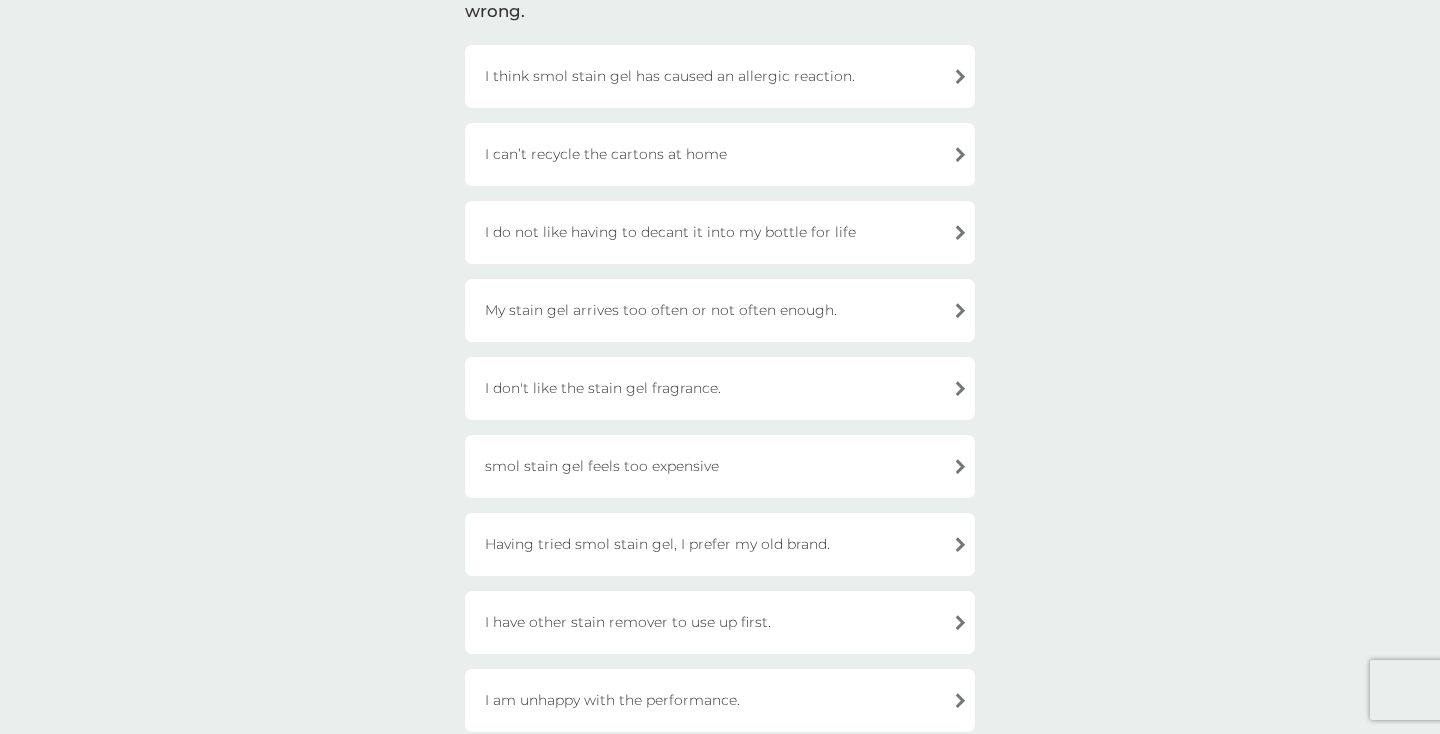click on "Having tried smol stain gel, I prefer my old brand." at bounding box center [720, 544] 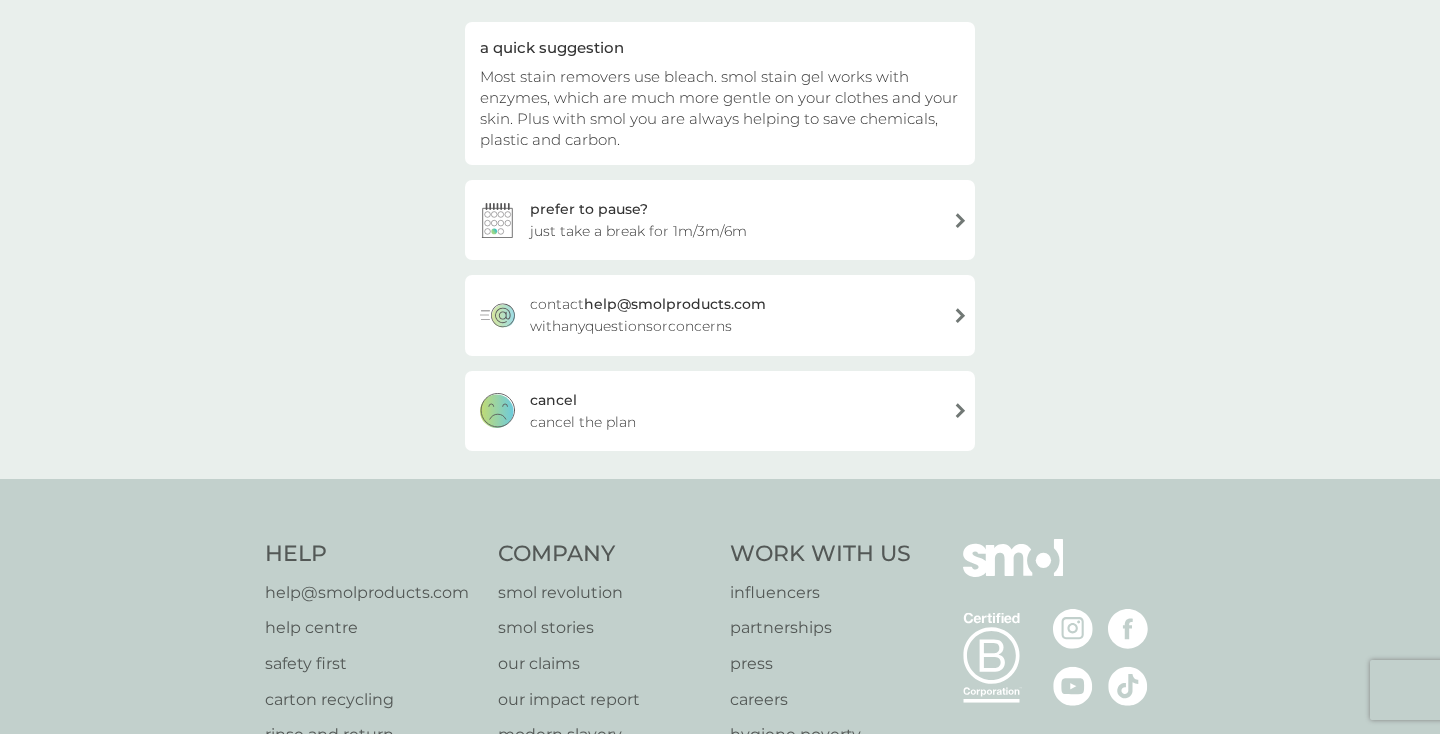 click on "cancel cancel the plan" at bounding box center [720, 411] 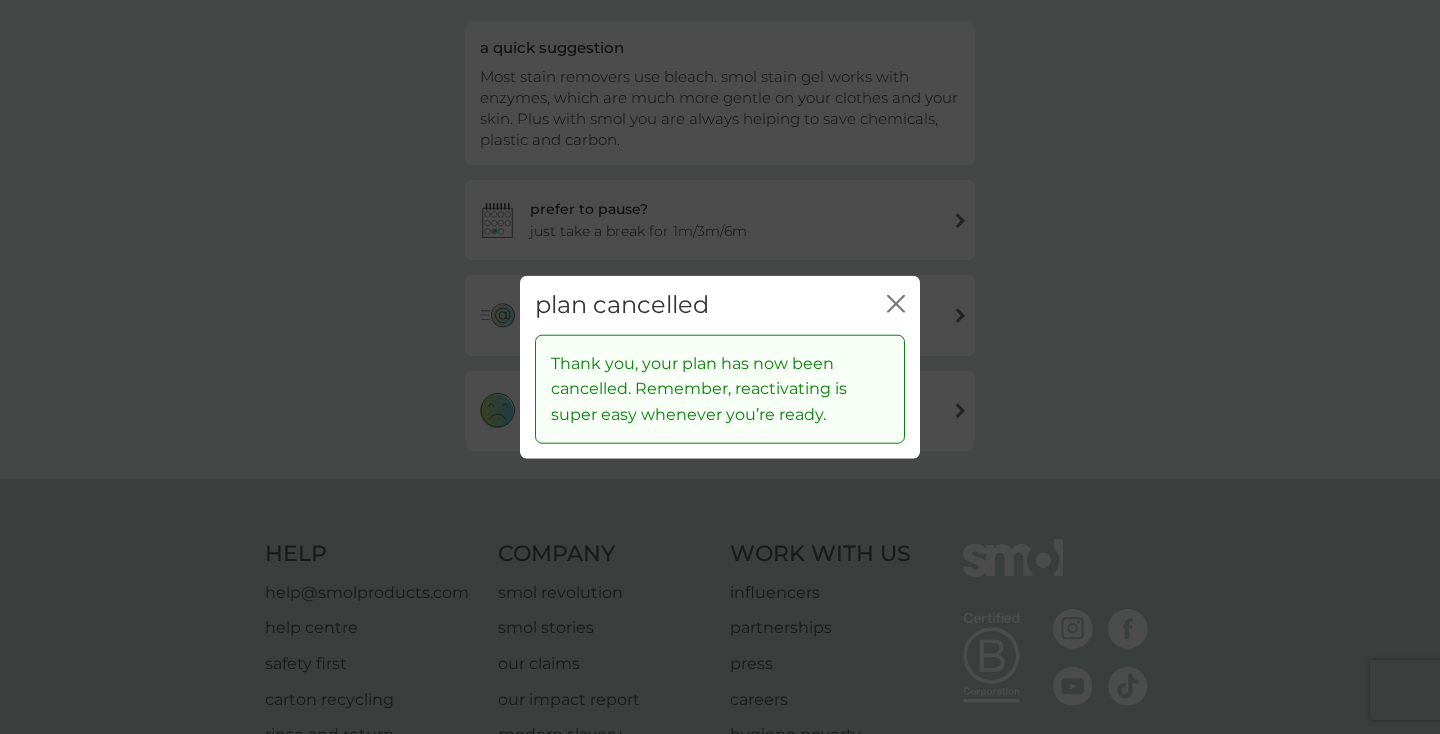 click 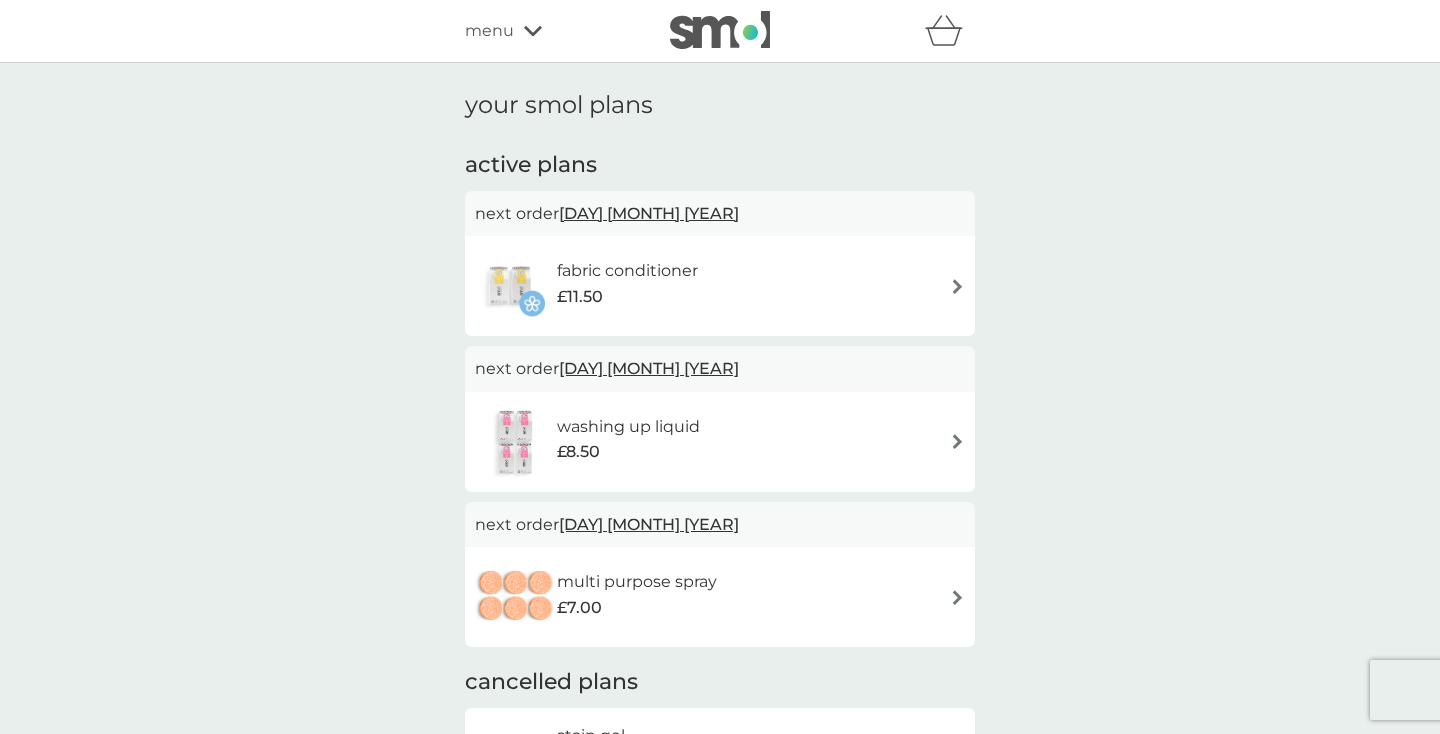 click on "£11.50" at bounding box center [627, 297] 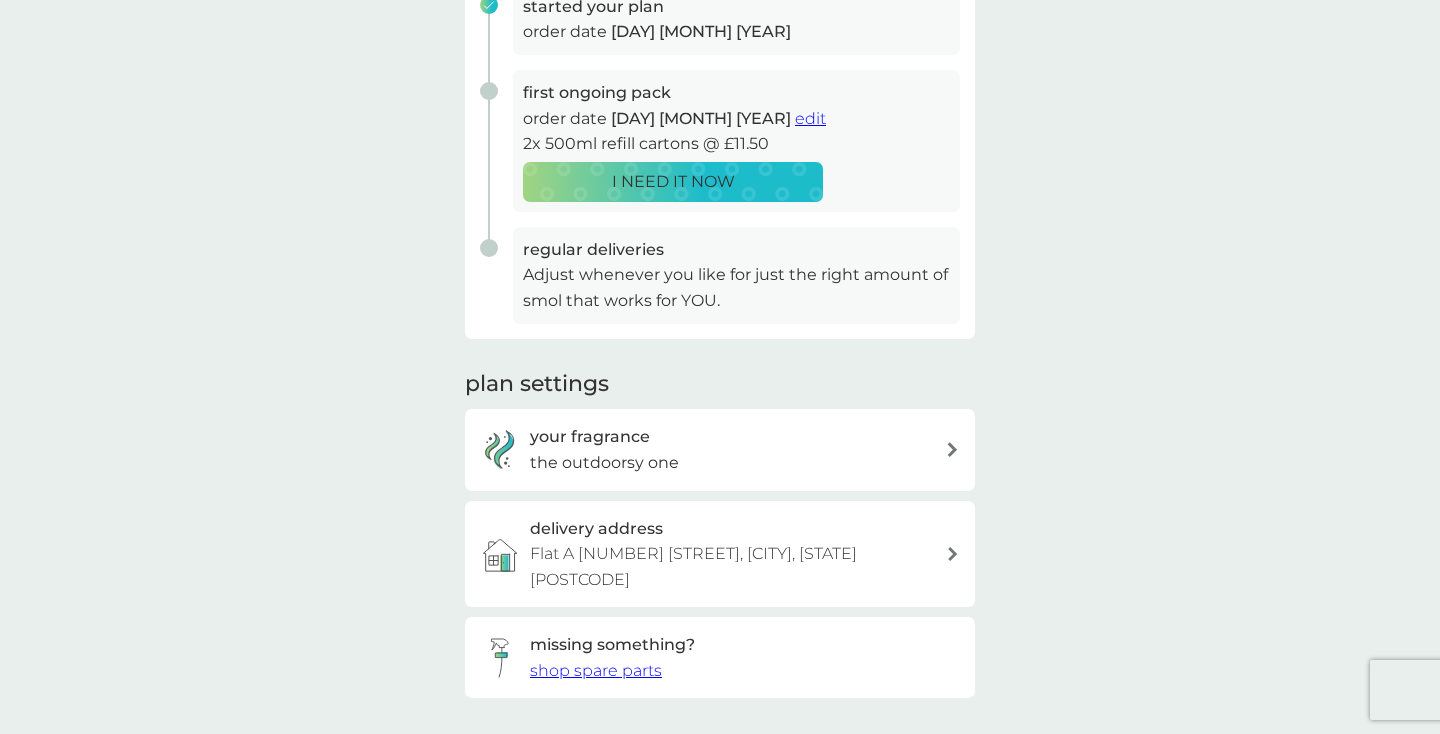 scroll, scrollTop: 496, scrollLeft: 0, axis: vertical 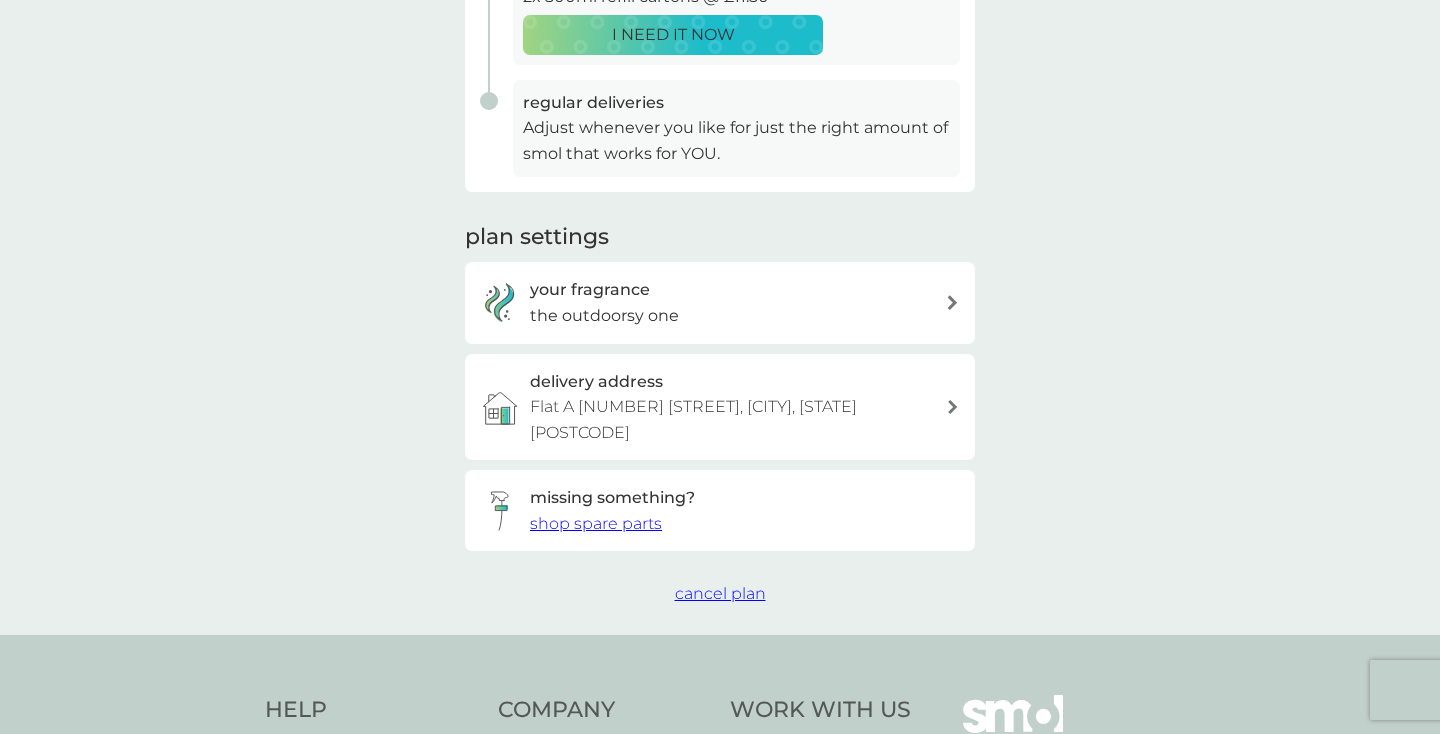 click on "cancel plan" at bounding box center [720, 593] 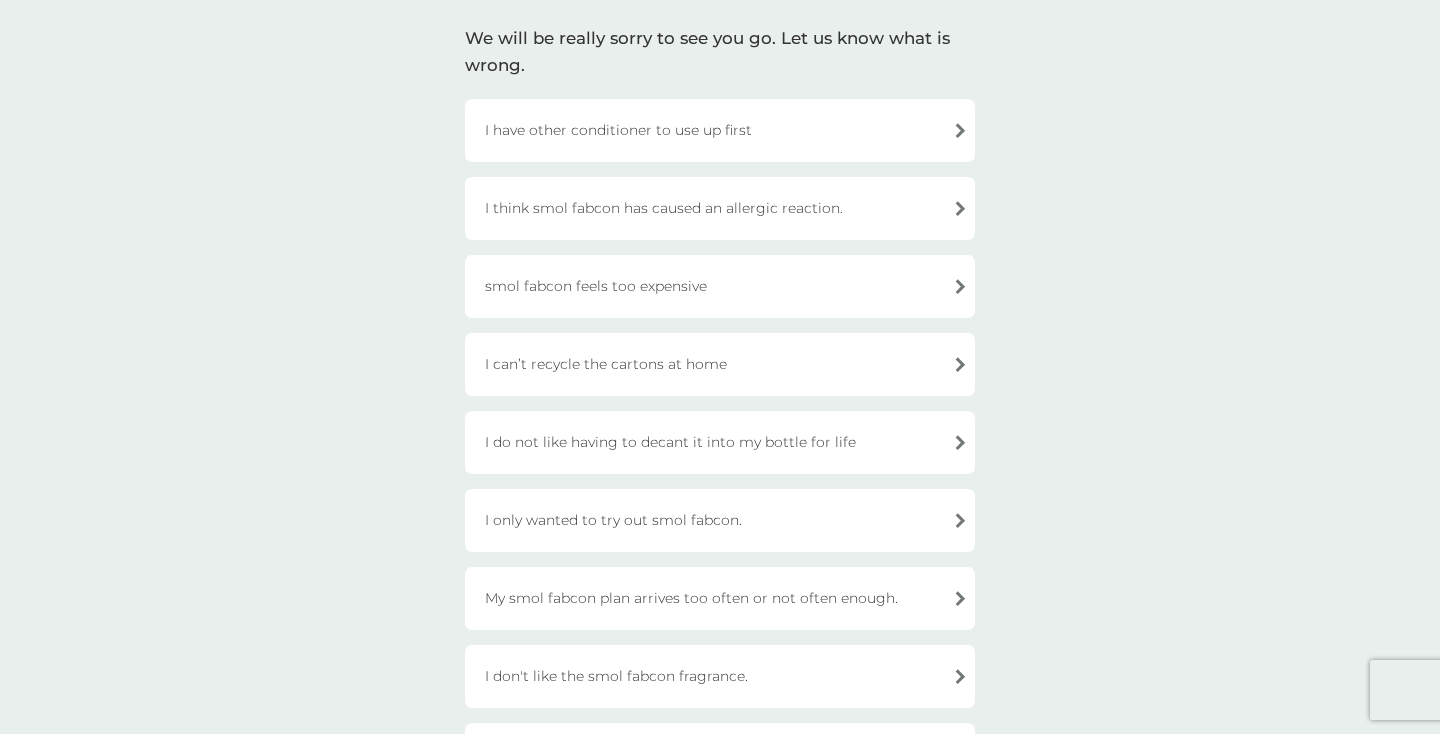 scroll, scrollTop: 140, scrollLeft: 0, axis: vertical 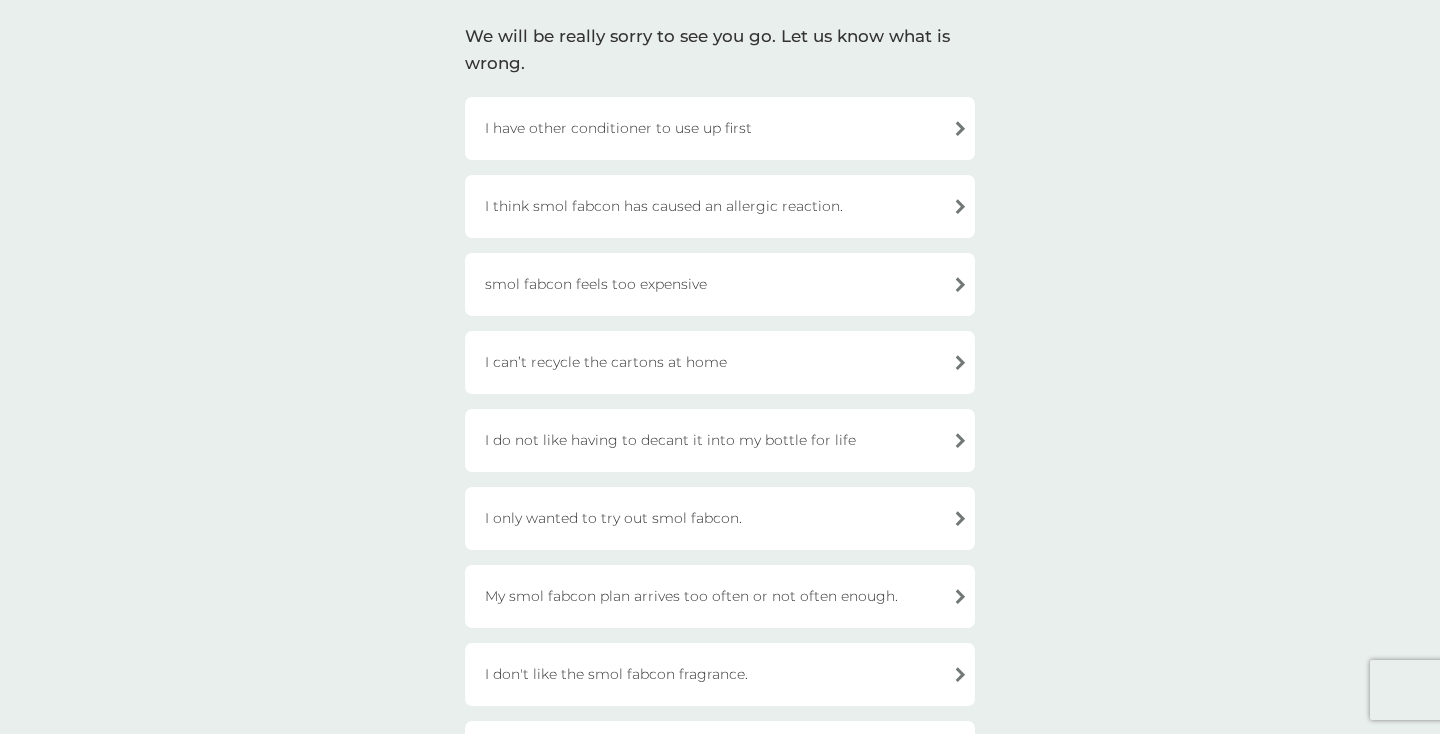 click on "I only wanted to try out smol fabcon." at bounding box center [720, 518] 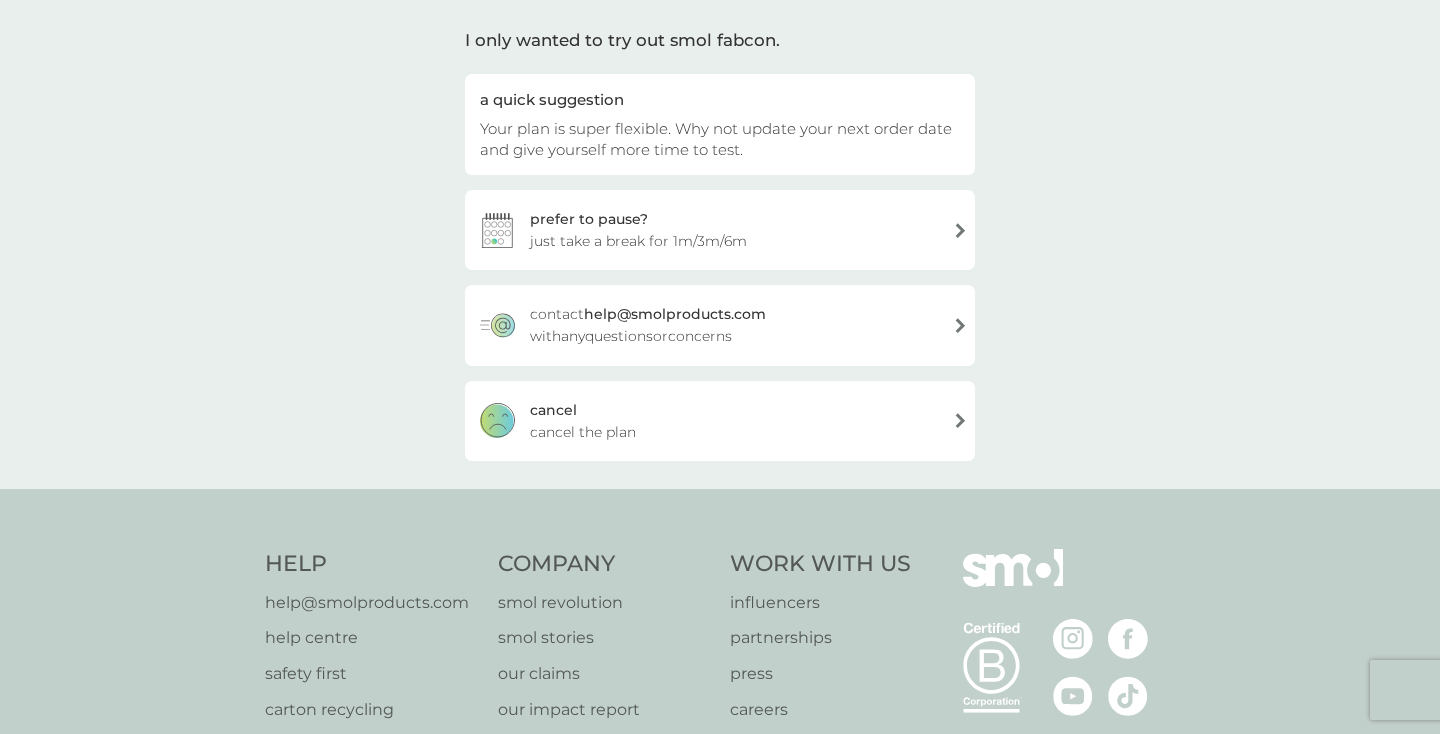 click on "cancel cancel the plan" at bounding box center [720, 421] 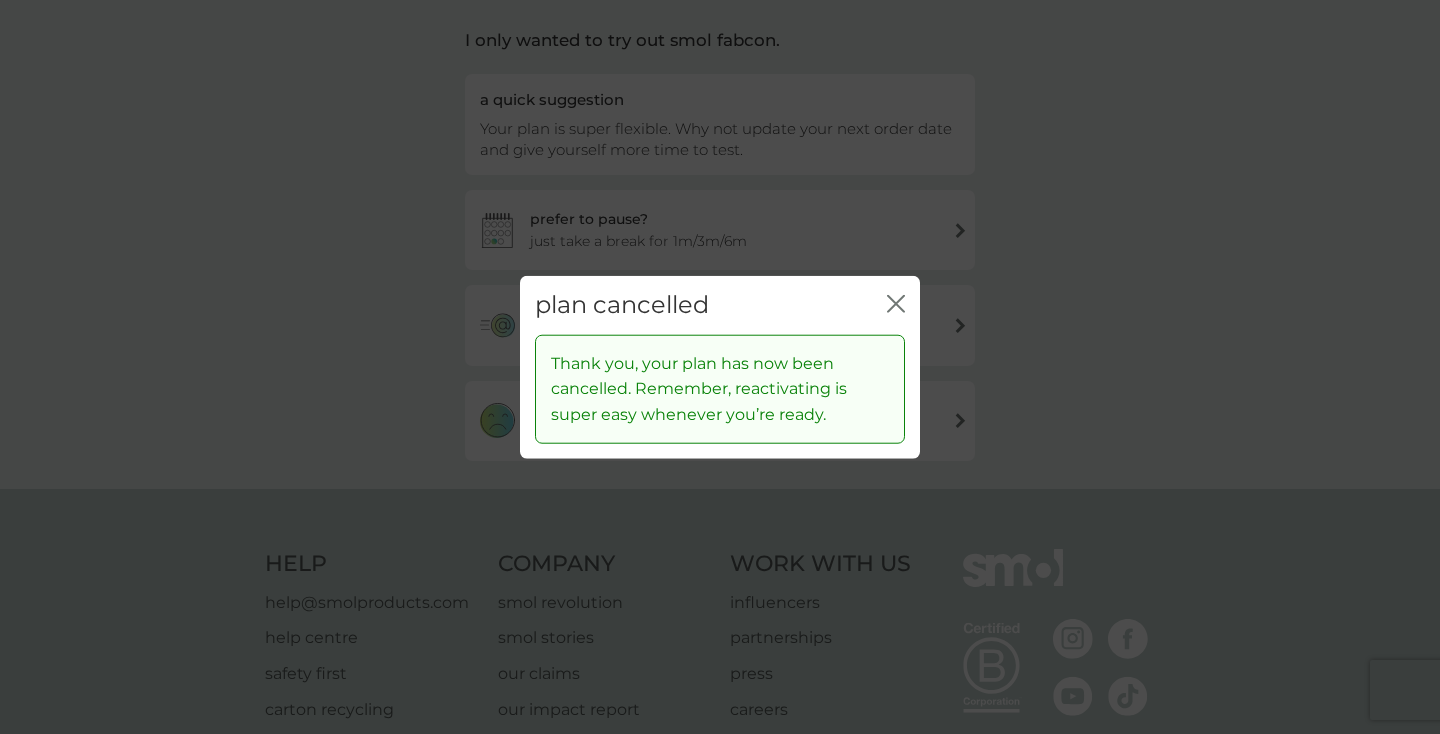 click on "plan cancelled close" at bounding box center [720, 305] 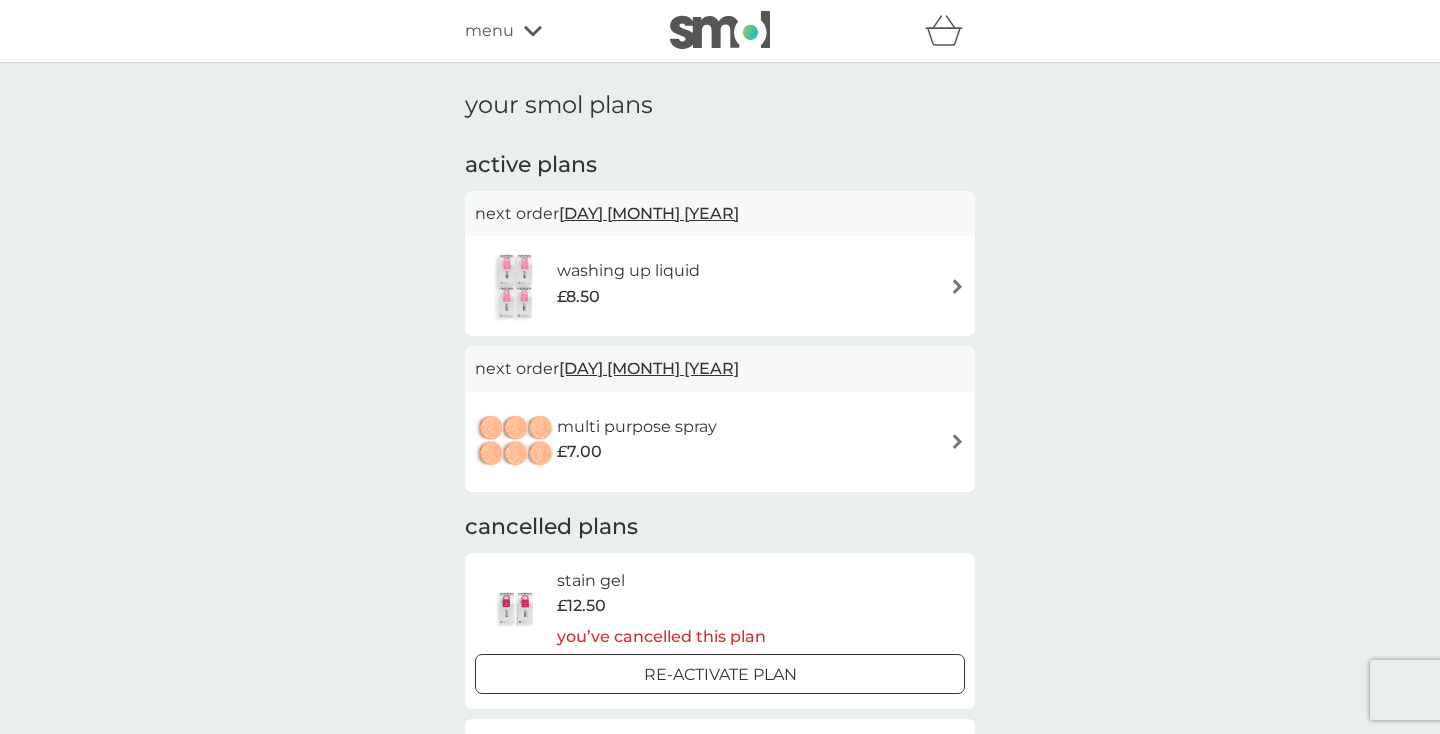 click on "multi purpose spray £7.00" at bounding box center (720, 442) 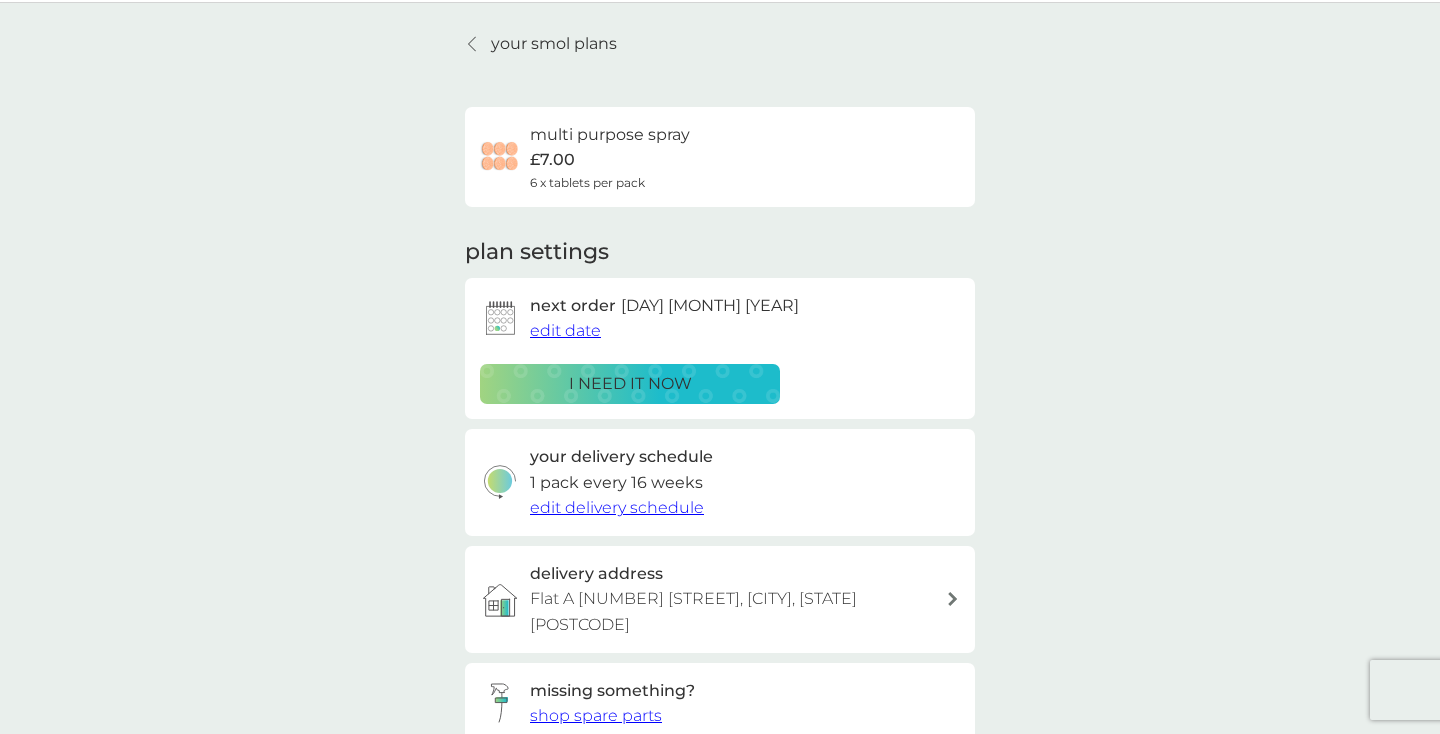 scroll, scrollTop: 223, scrollLeft: 0, axis: vertical 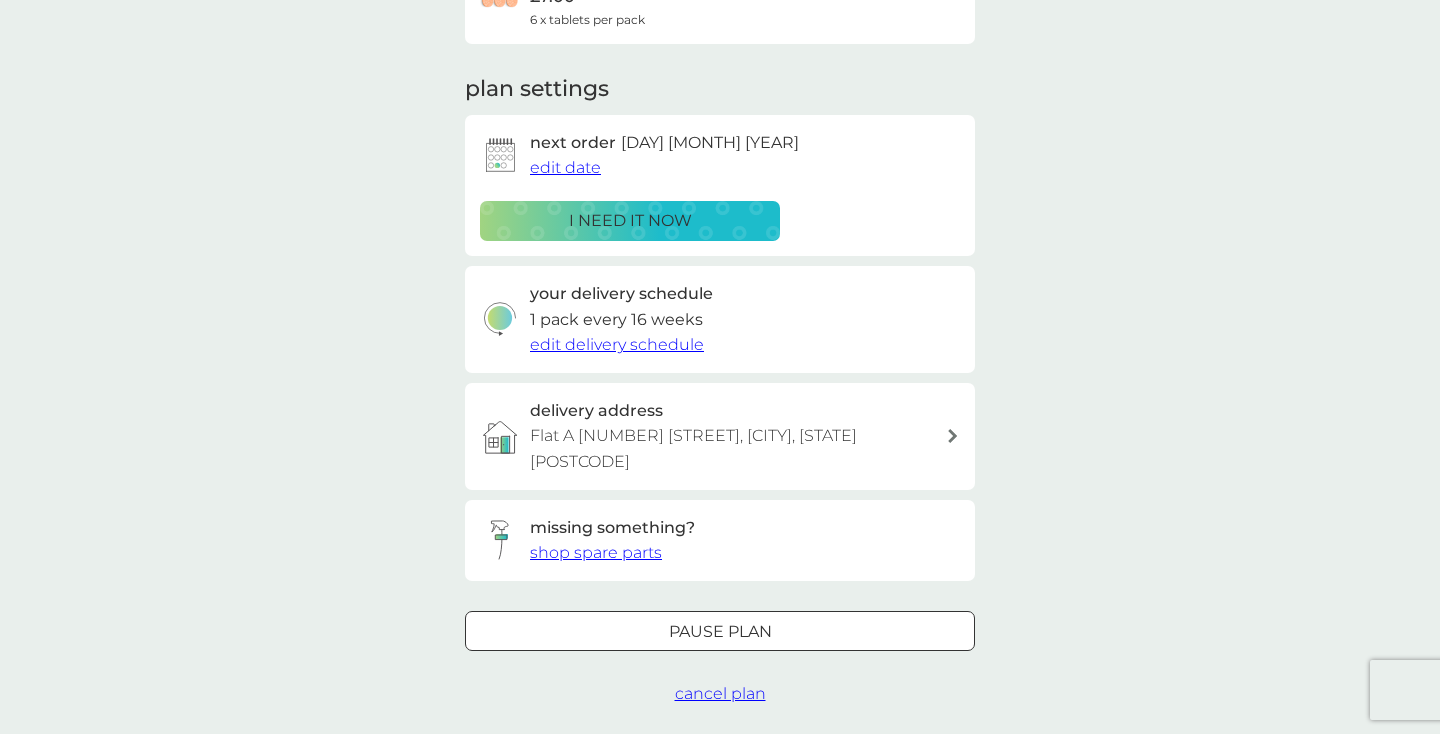 click on "cancel plan" at bounding box center [720, 693] 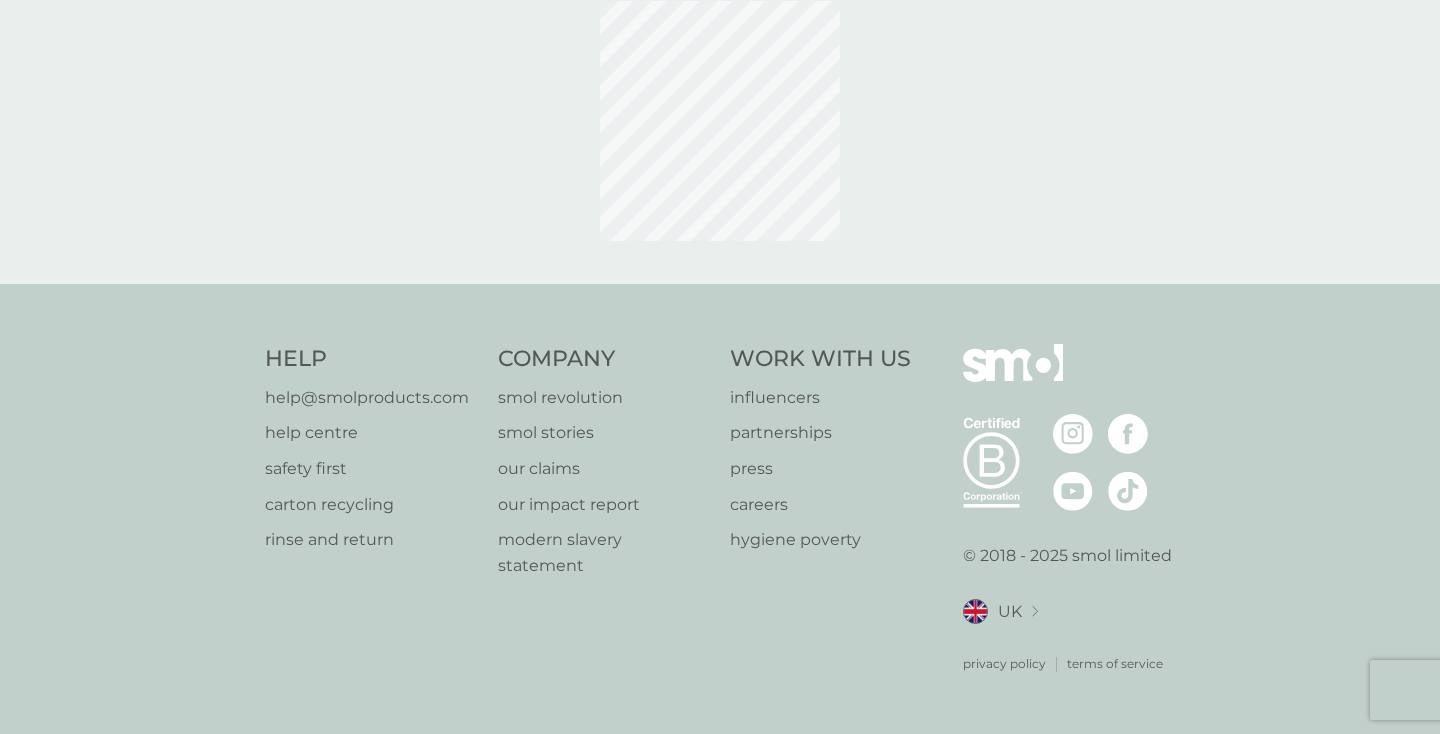 scroll, scrollTop: 0, scrollLeft: 0, axis: both 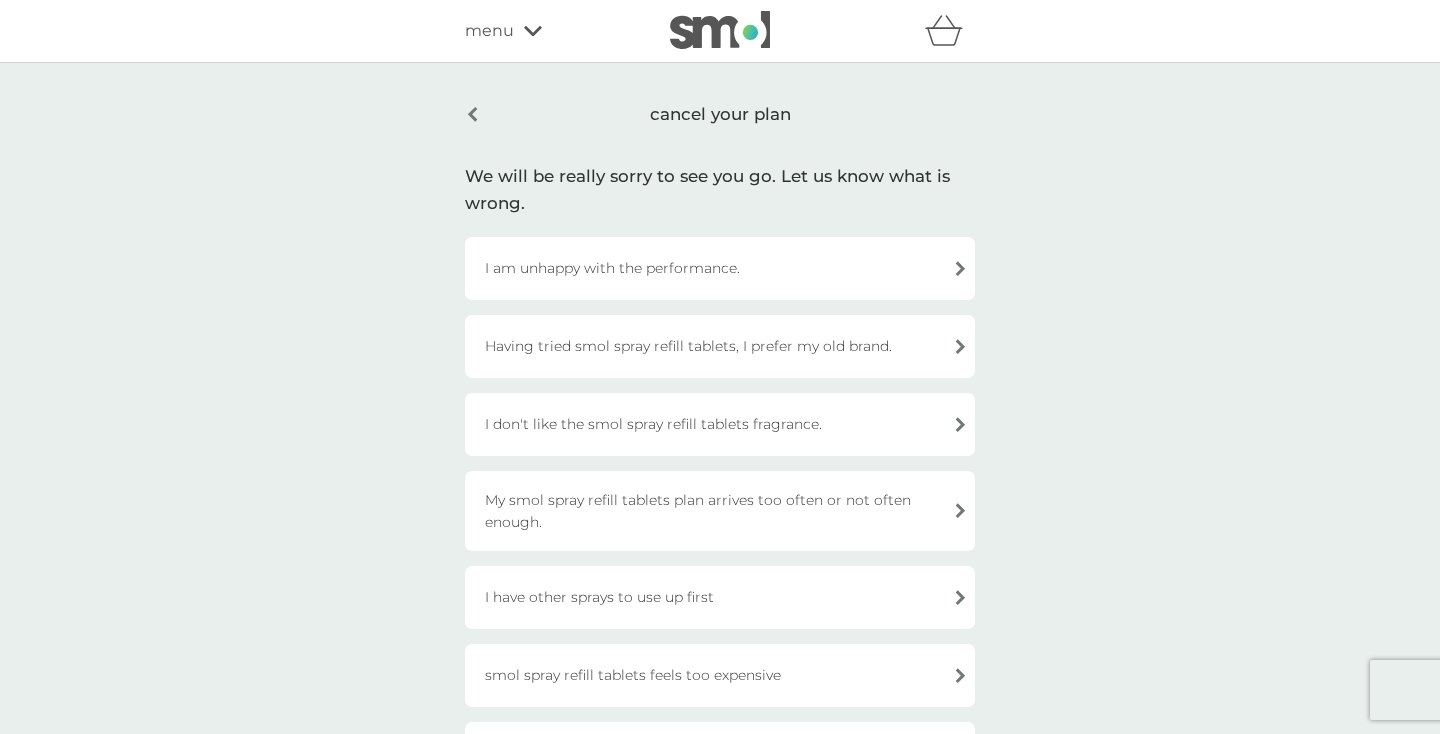 click on "My smol spray refill tablets plan arrives too often or not often enough." at bounding box center (720, 511) 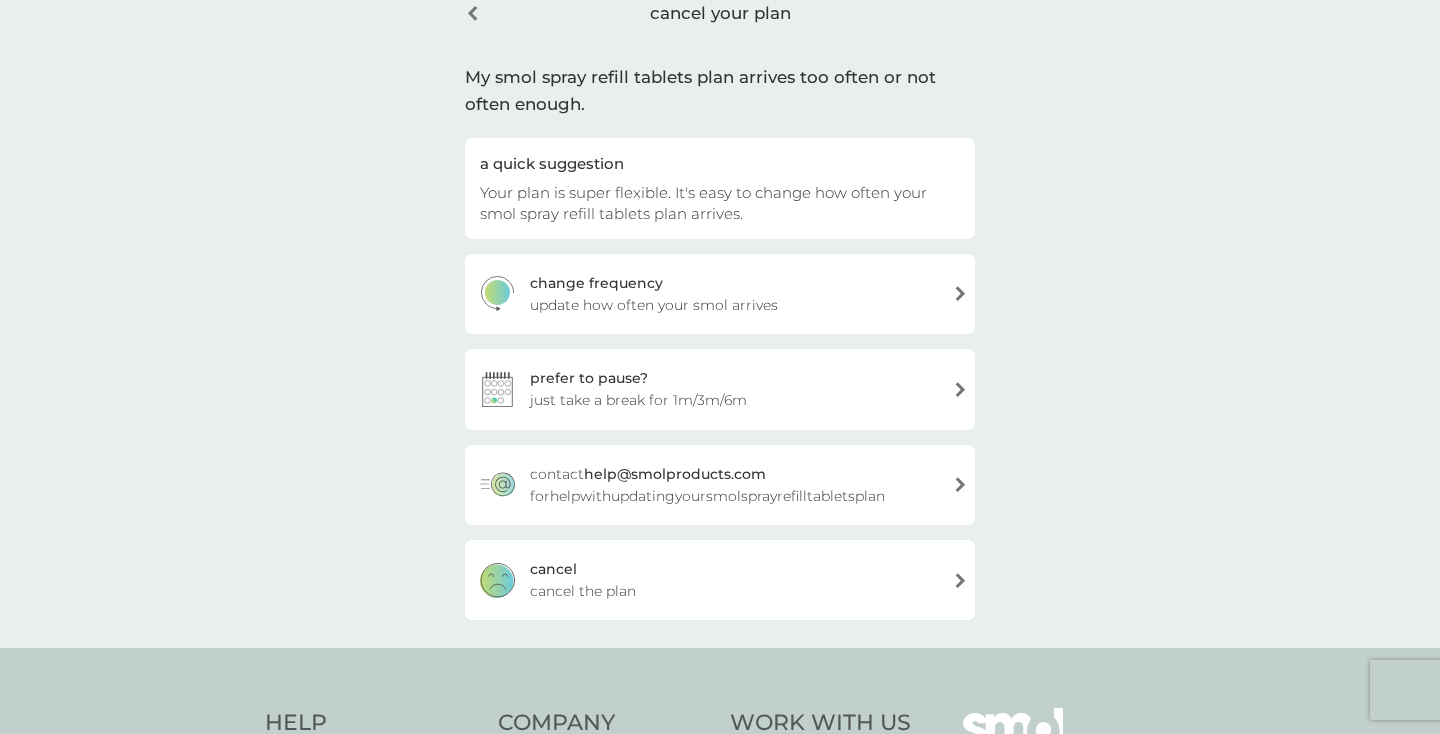 scroll, scrollTop: 108, scrollLeft: 0, axis: vertical 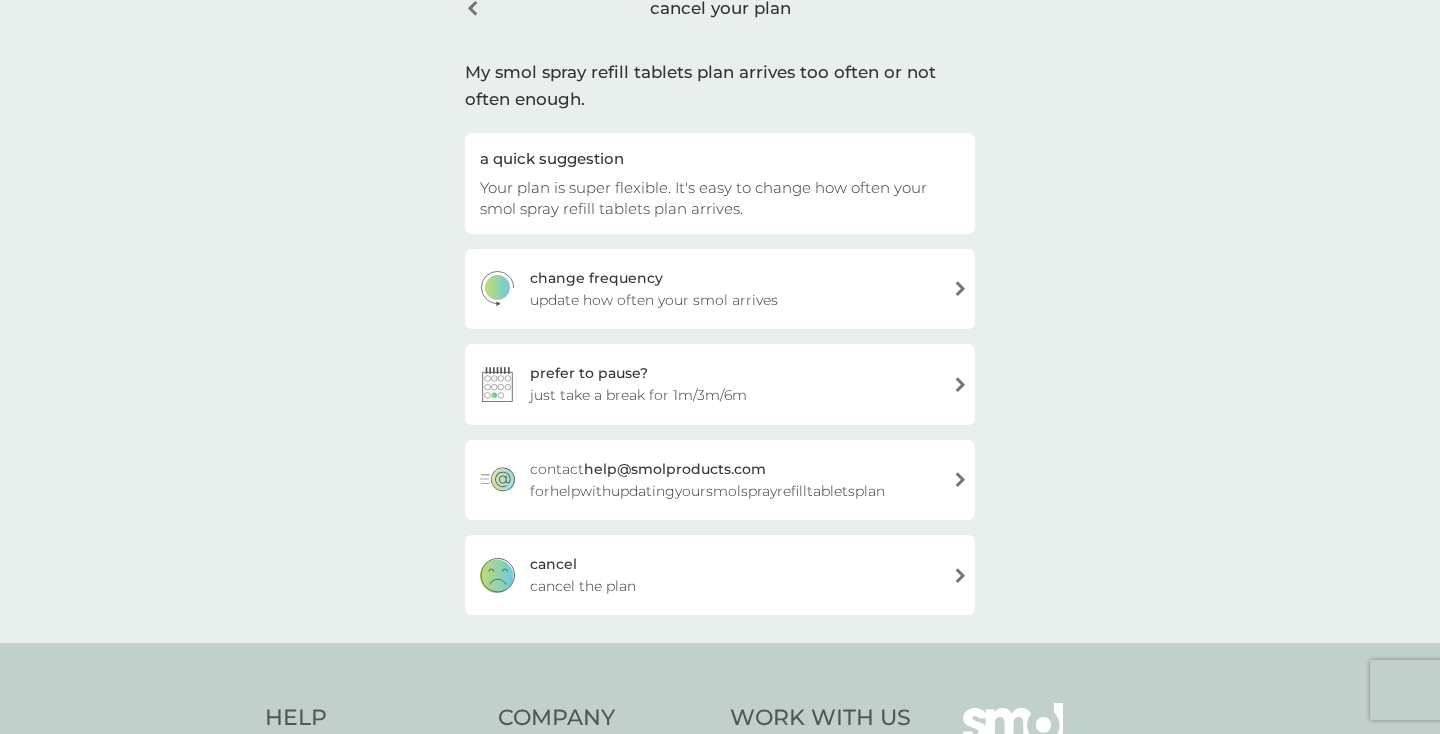 click on "cancel cancel the plan" at bounding box center (720, 575) 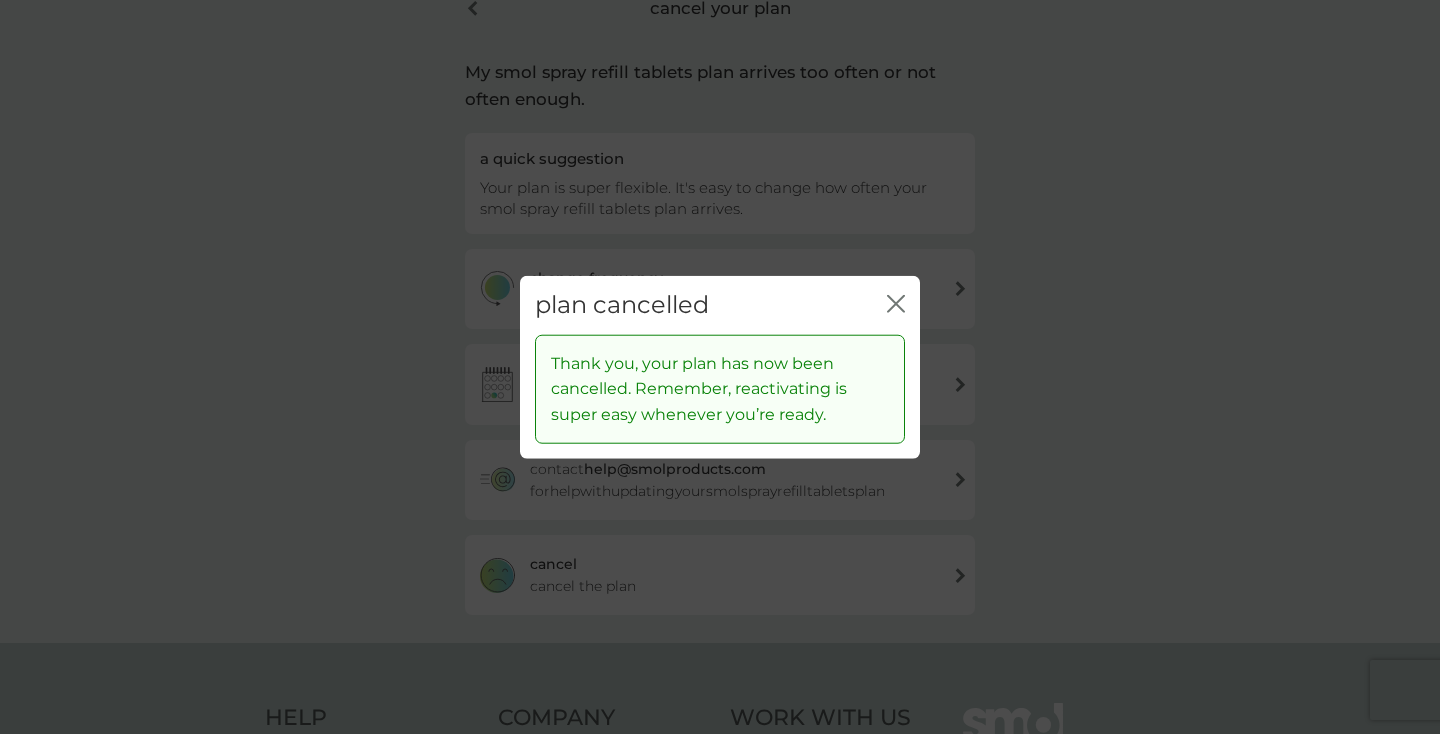 click 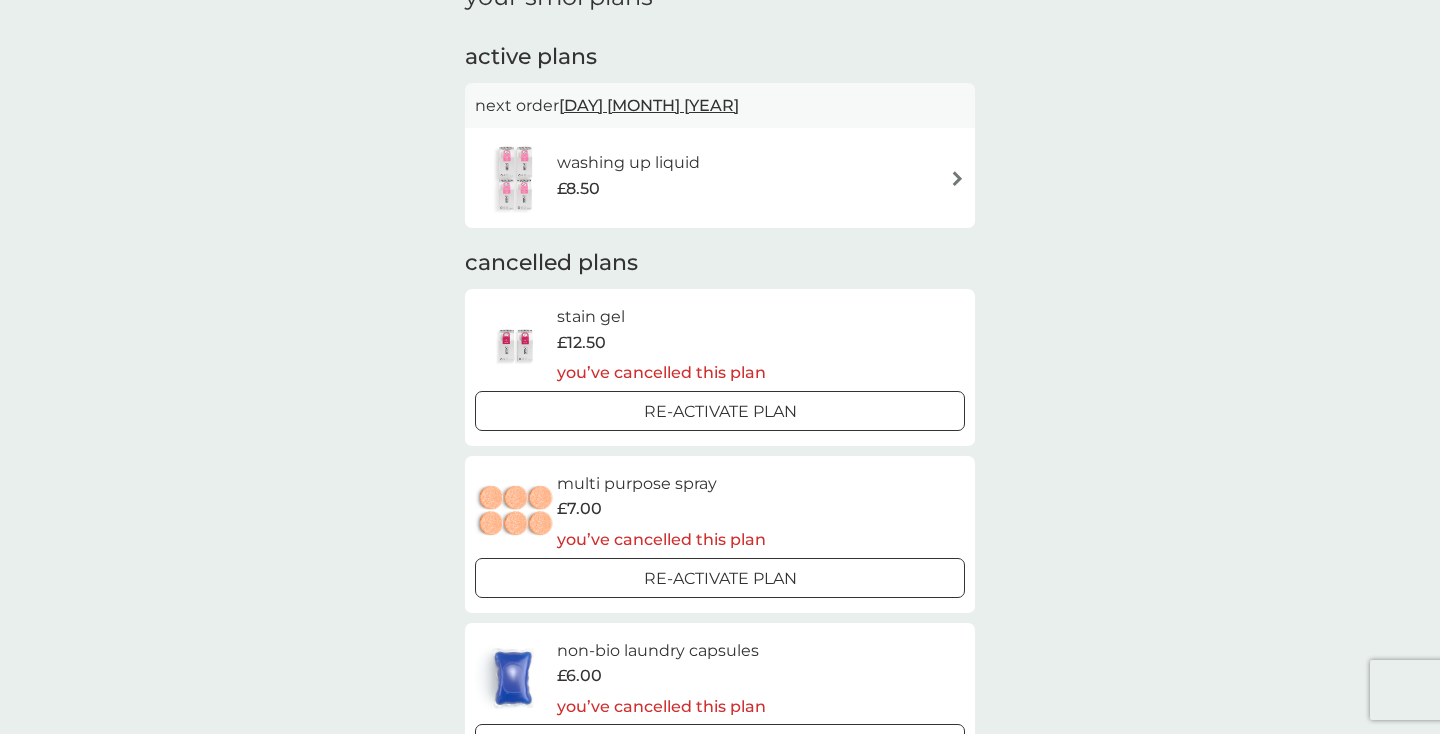 scroll, scrollTop: 0, scrollLeft: 0, axis: both 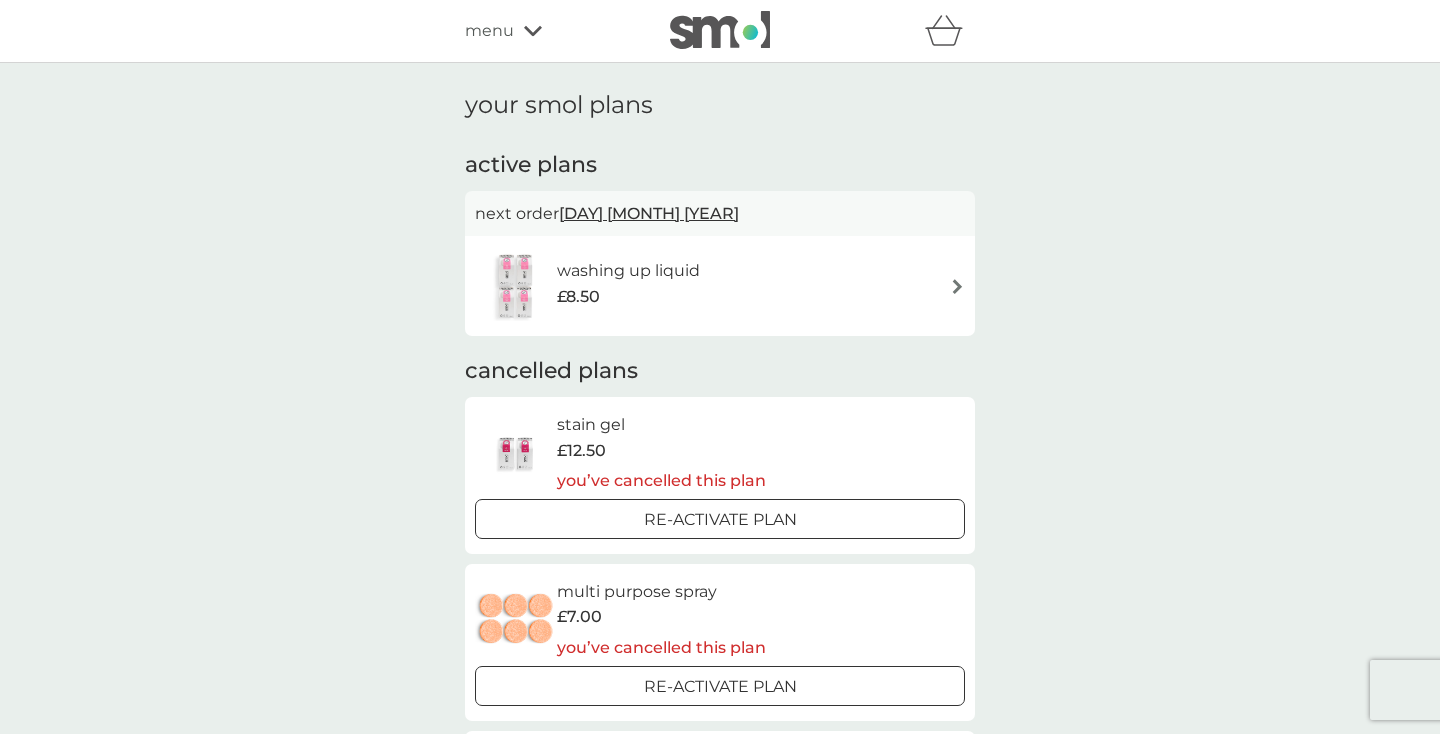 click on "£8.50" at bounding box center [628, 297] 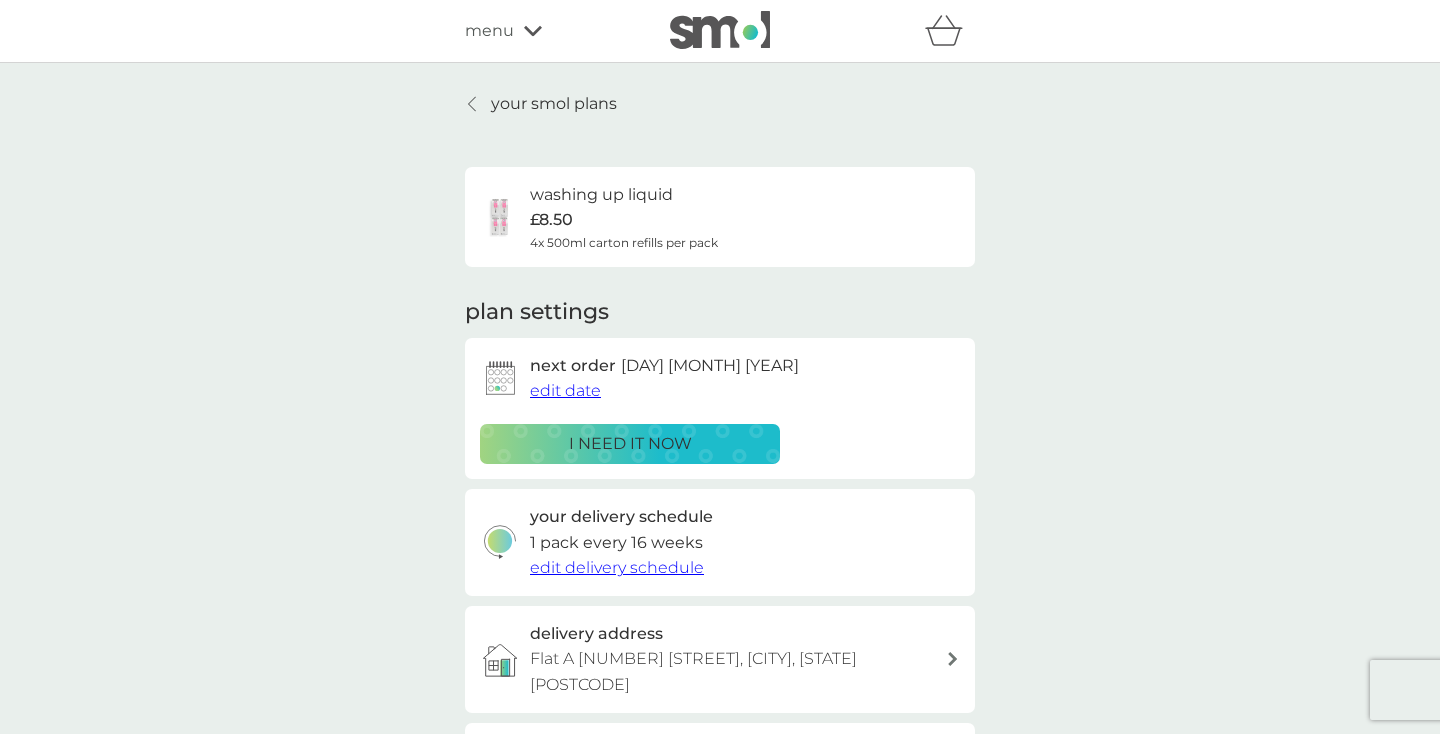 scroll, scrollTop: 371, scrollLeft: 0, axis: vertical 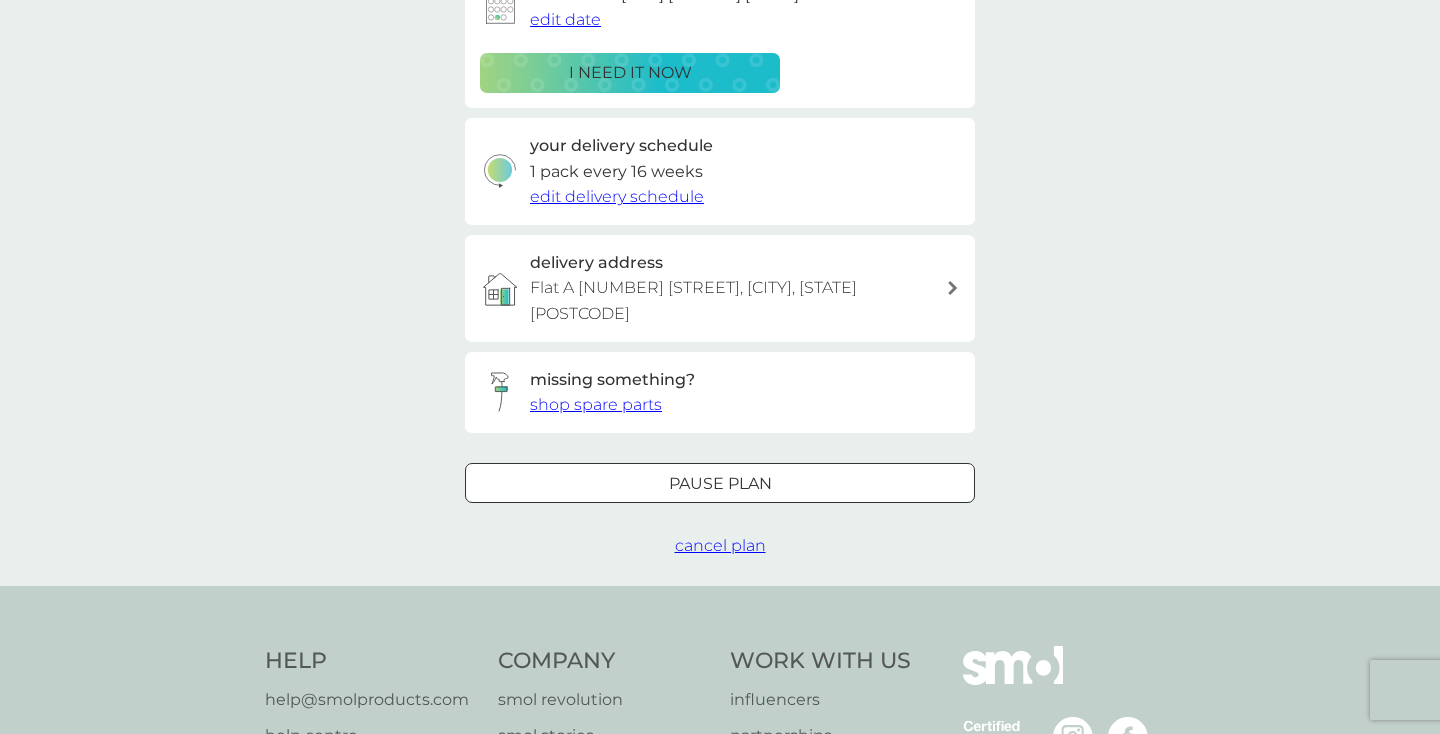 click on "cancel plan" at bounding box center [720, 545] 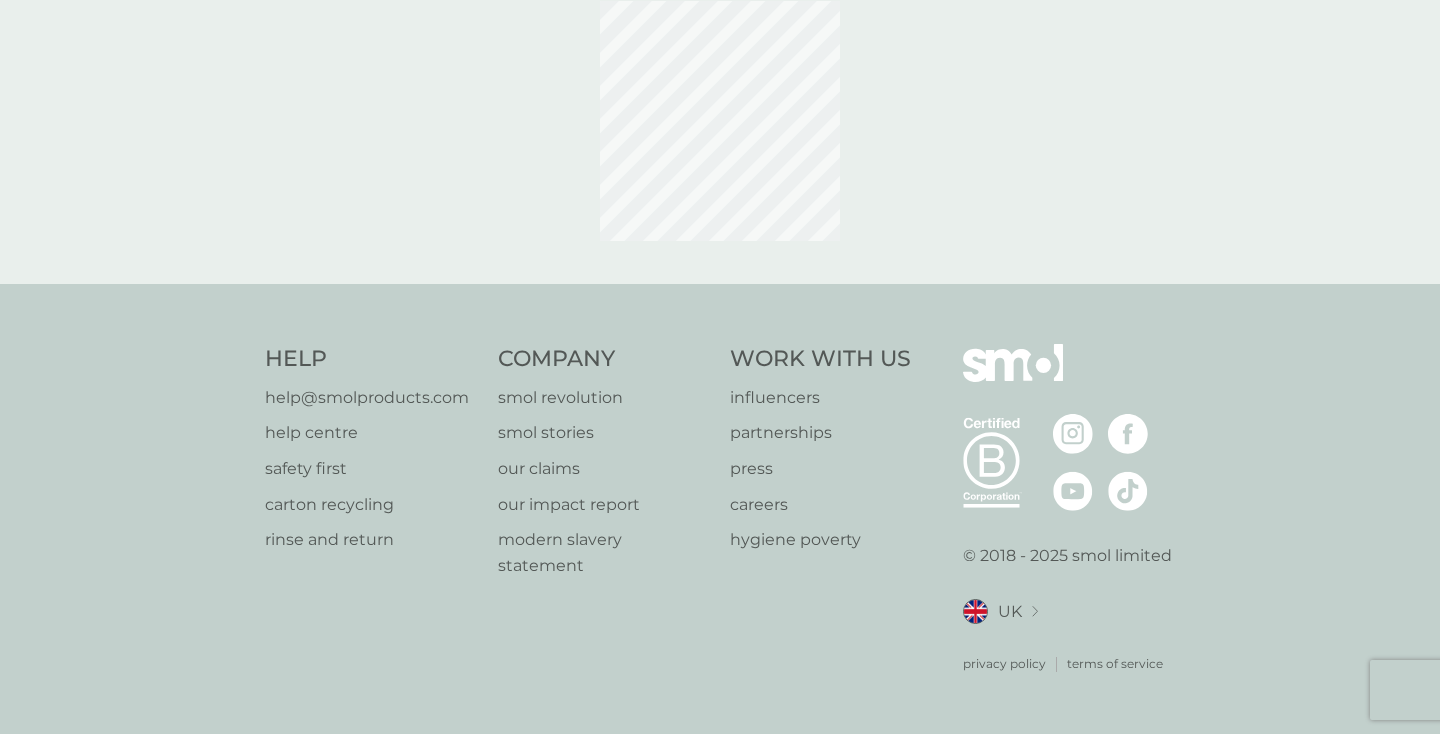 scroll, scrollTop: 0, scrollLeft: 0, axis: both 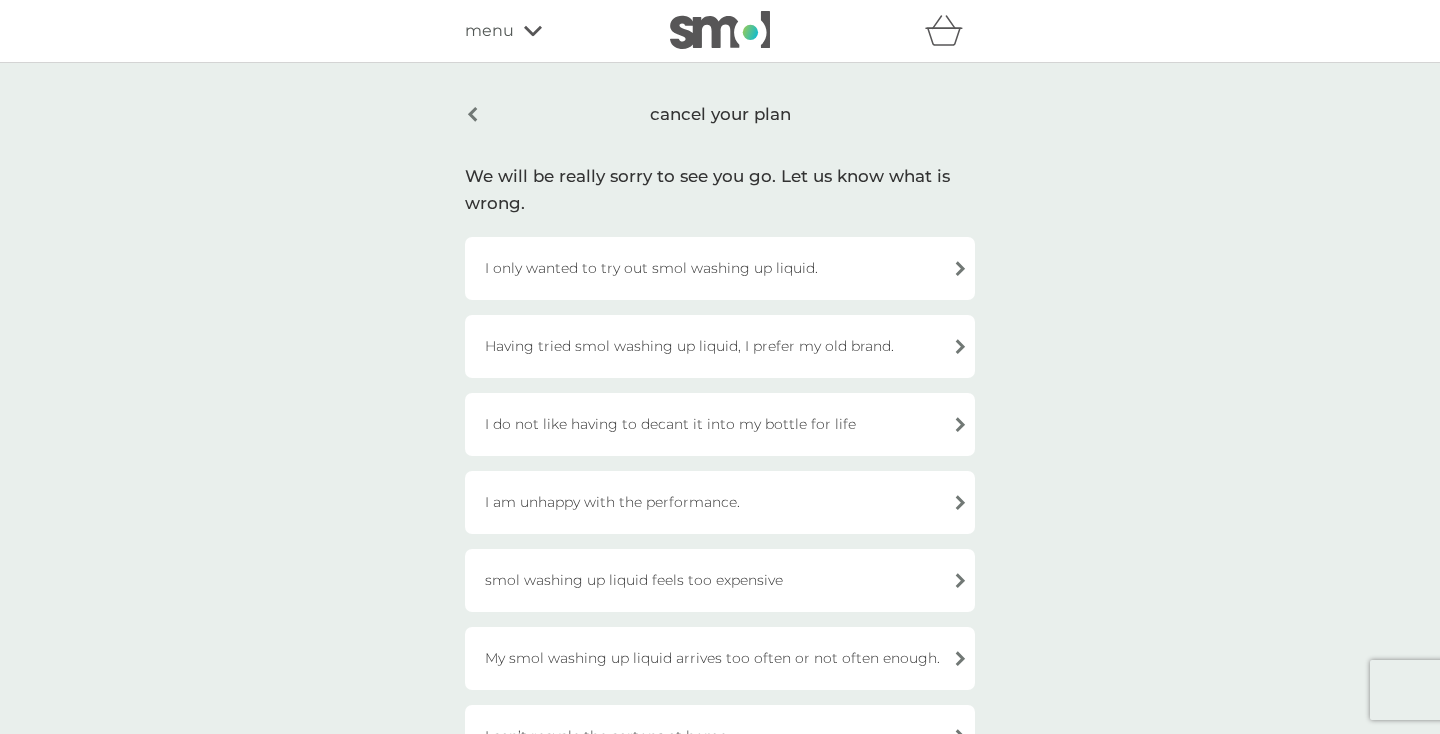 click on "cancel your plan We will be really sorry to see you go. Let us know what is wrong. I only wanted to try out smol washing up liquid. Having tried smol washing up liquid, I prefer my old brand. I do not like having to decant it into my bottle for life I am unhappy with the performance. smol washing up liquid feels too expensive My smol washing up liquid arrives too often or not often enough. I can’t recycle the cartons at home I have other washing up liquid to use up first. Other reason." at bounding box center (720, 507) 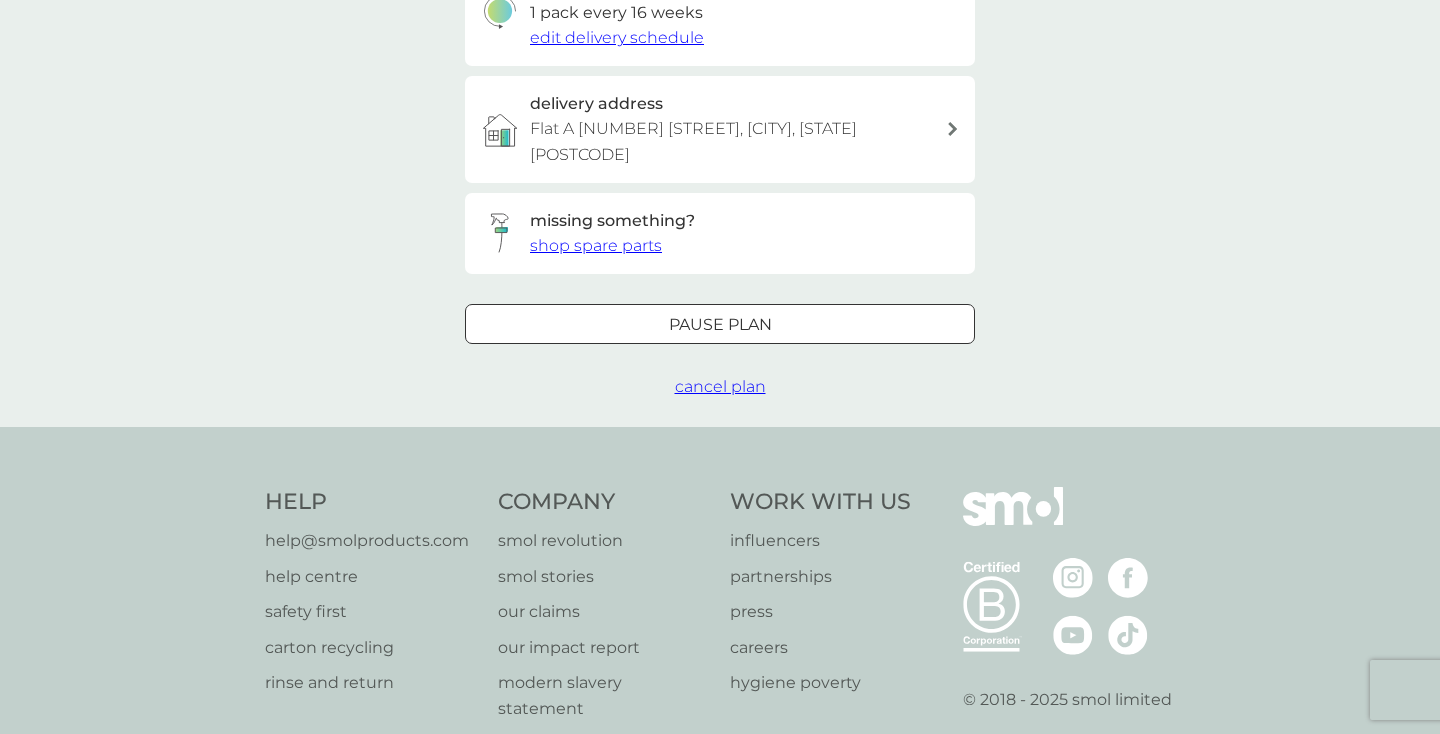 scroll, scrollTop: 527, scrollLeft: 0, axis: vertical 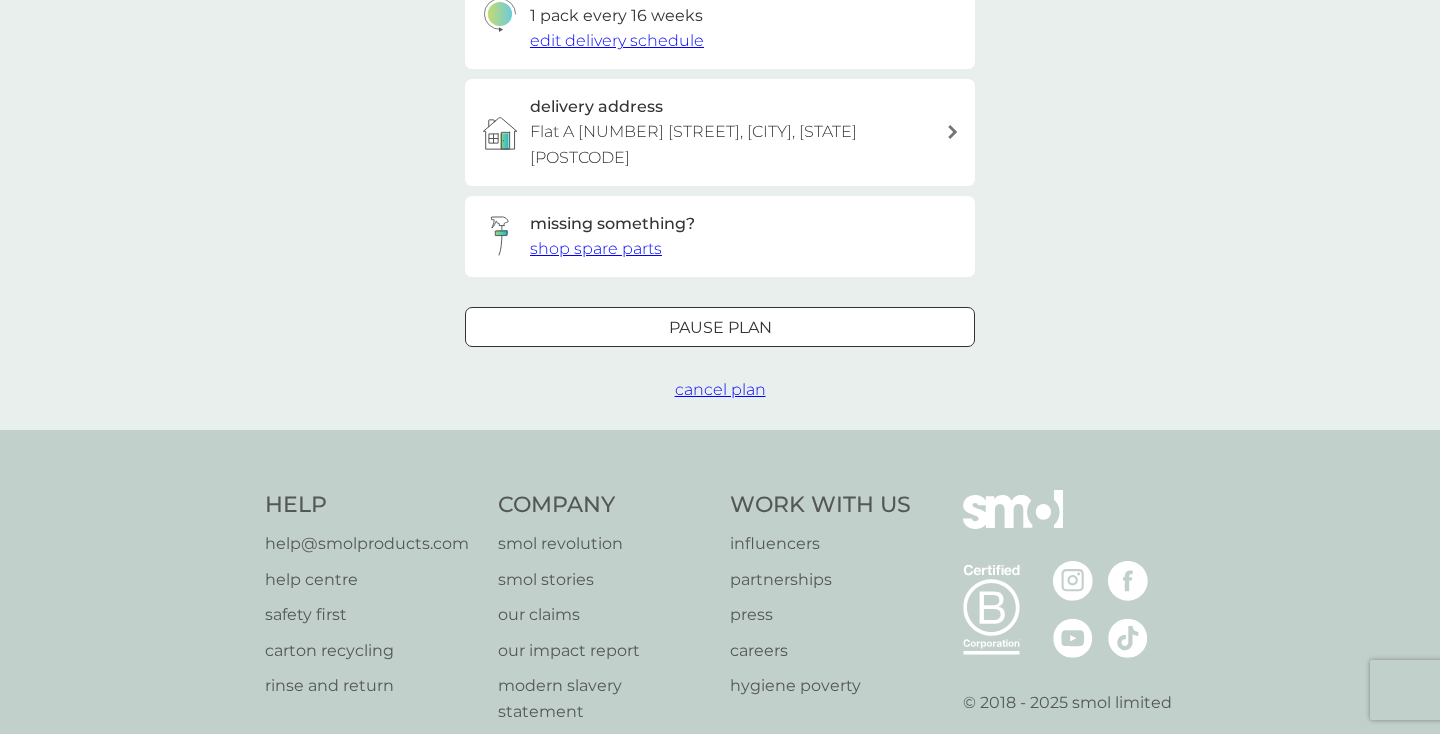 click on "cancel plan" at bounding box center (720, 390) 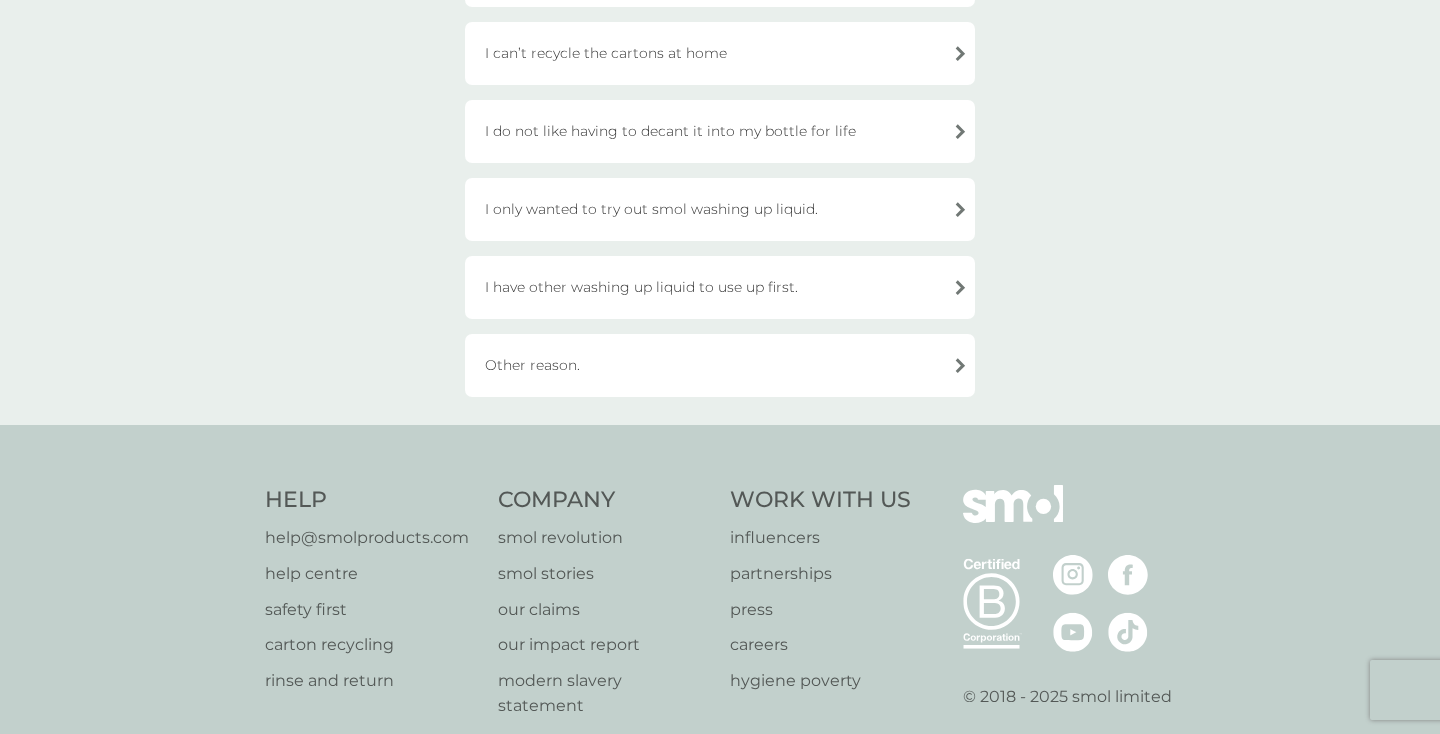 scroll, scrollTop: 0, scrollLeft: 0, axis: both 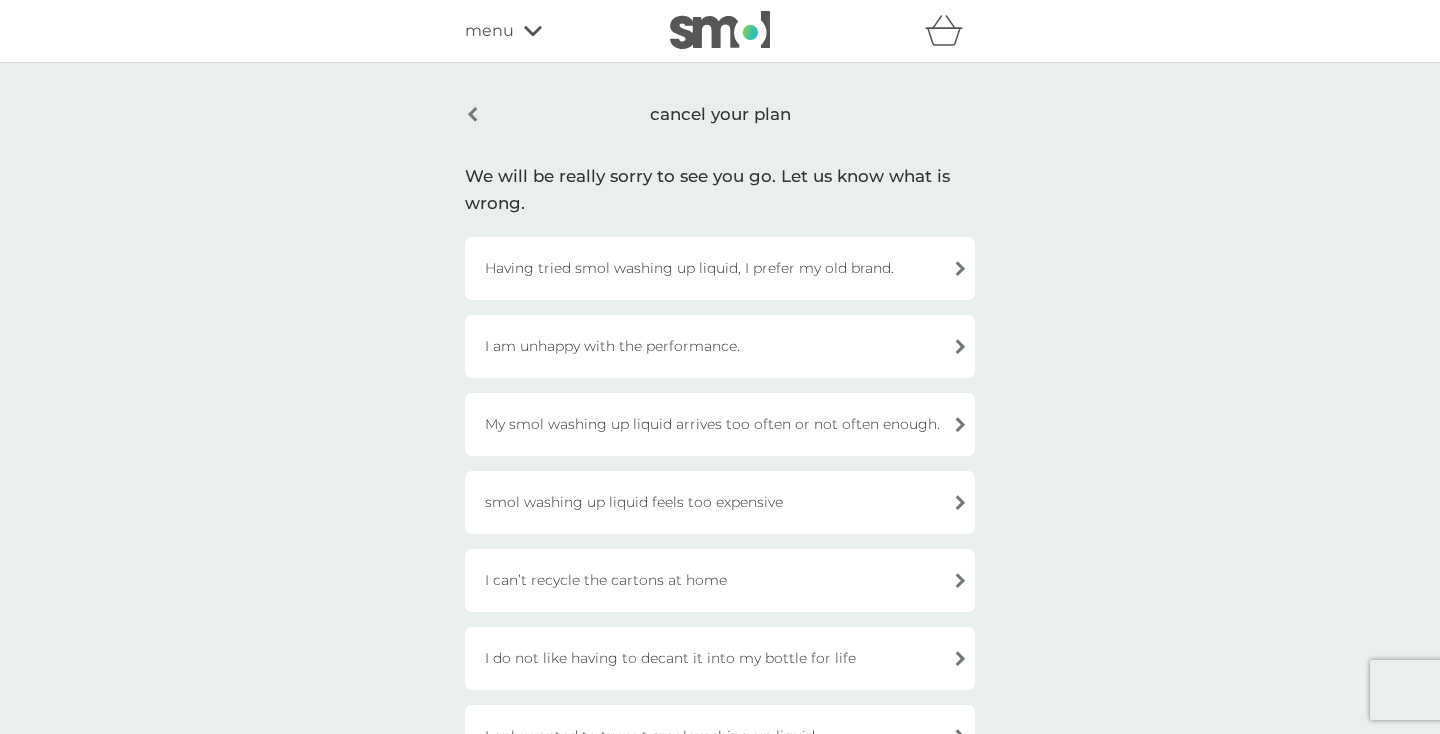 click on "Having tried smol washing up liquid, I prefer my old brand. I am unhappy with the performance. My smol washing up liquid arrives too often or not often enough. smol washing up liquid feels too expensive I can’t recycle the cartons at home I do not like having to decant it into my bottle for life I only wanted to try out smol washing up liquid. I have other washing up liquid to use up first. Other reason." at bounding box center (720, 580) 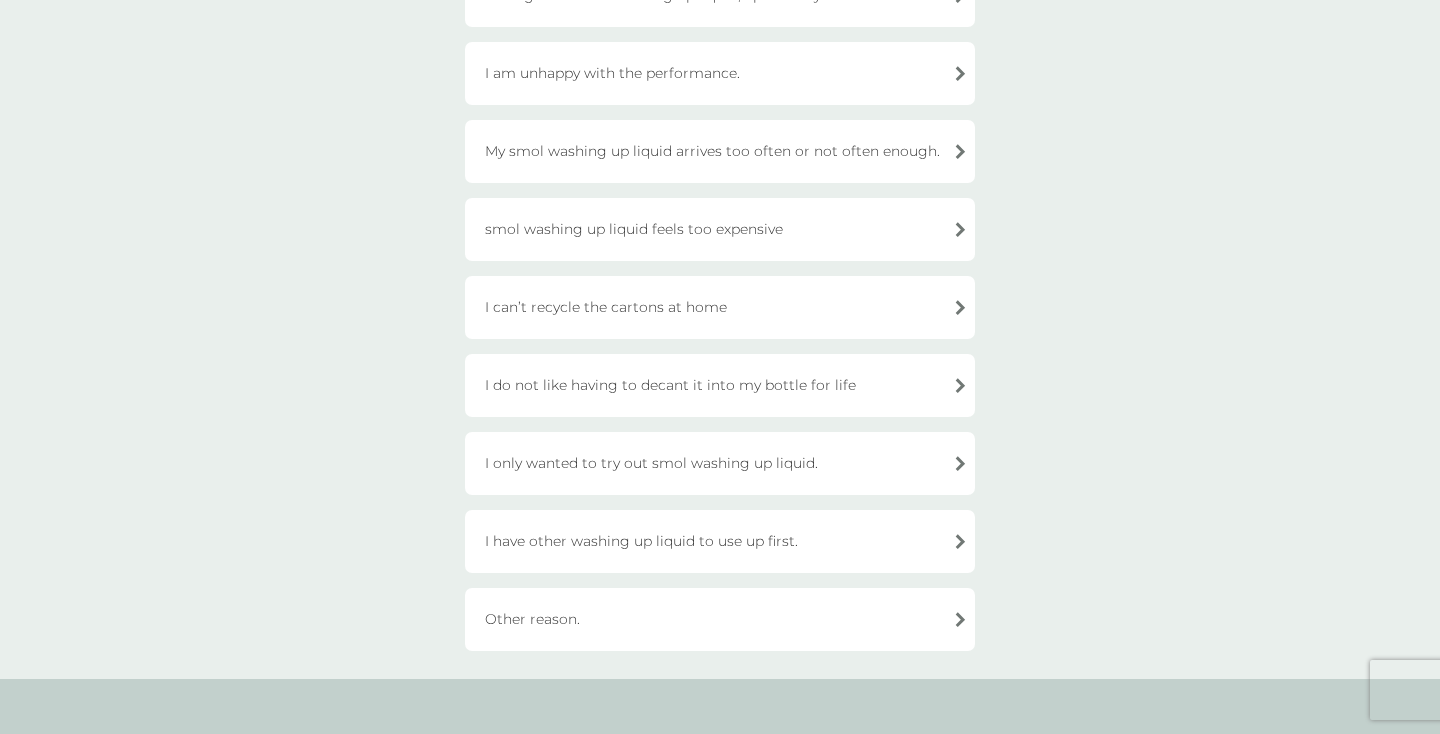 scroll, scrollTop: 396, scrollLeft: 0, axis: vertical 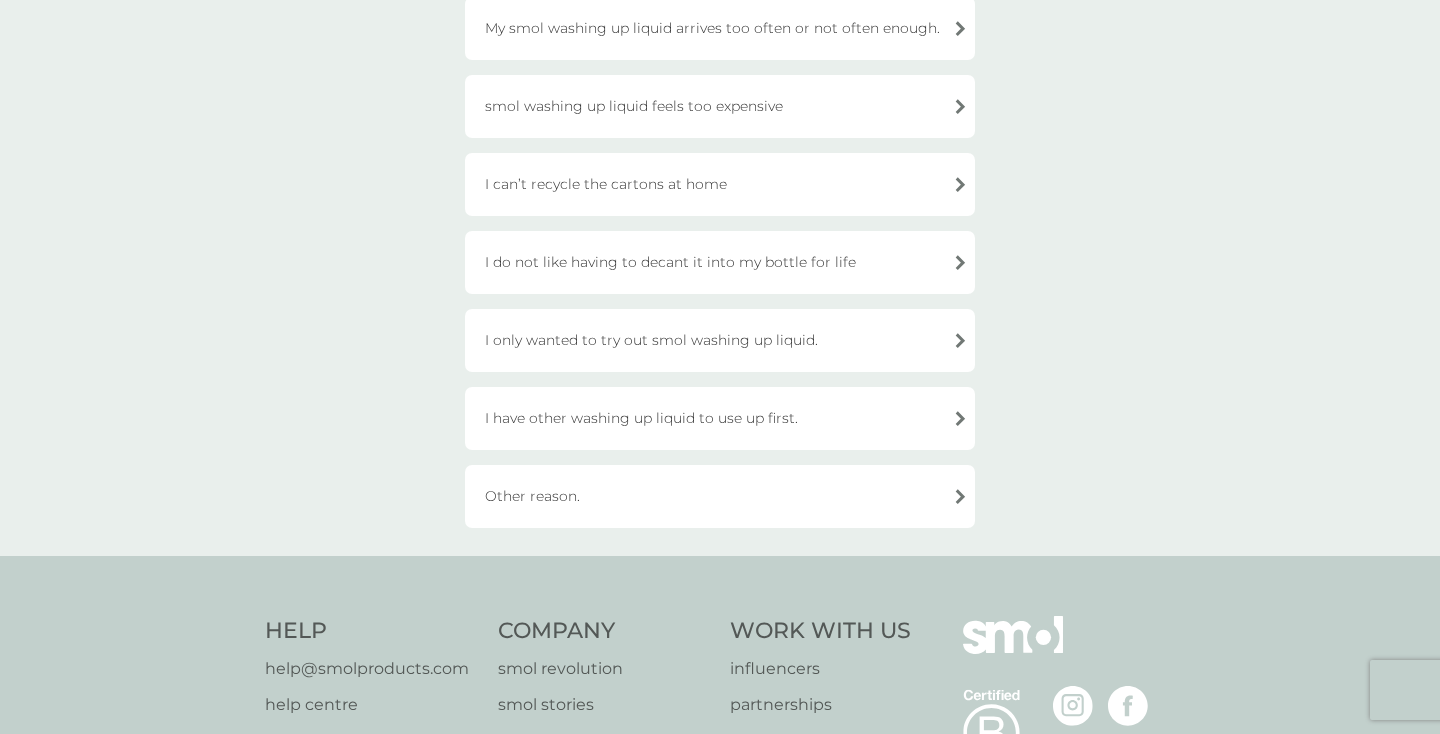 click on "I have other washing up liquid to use up first." at bounding box center [720, 418] 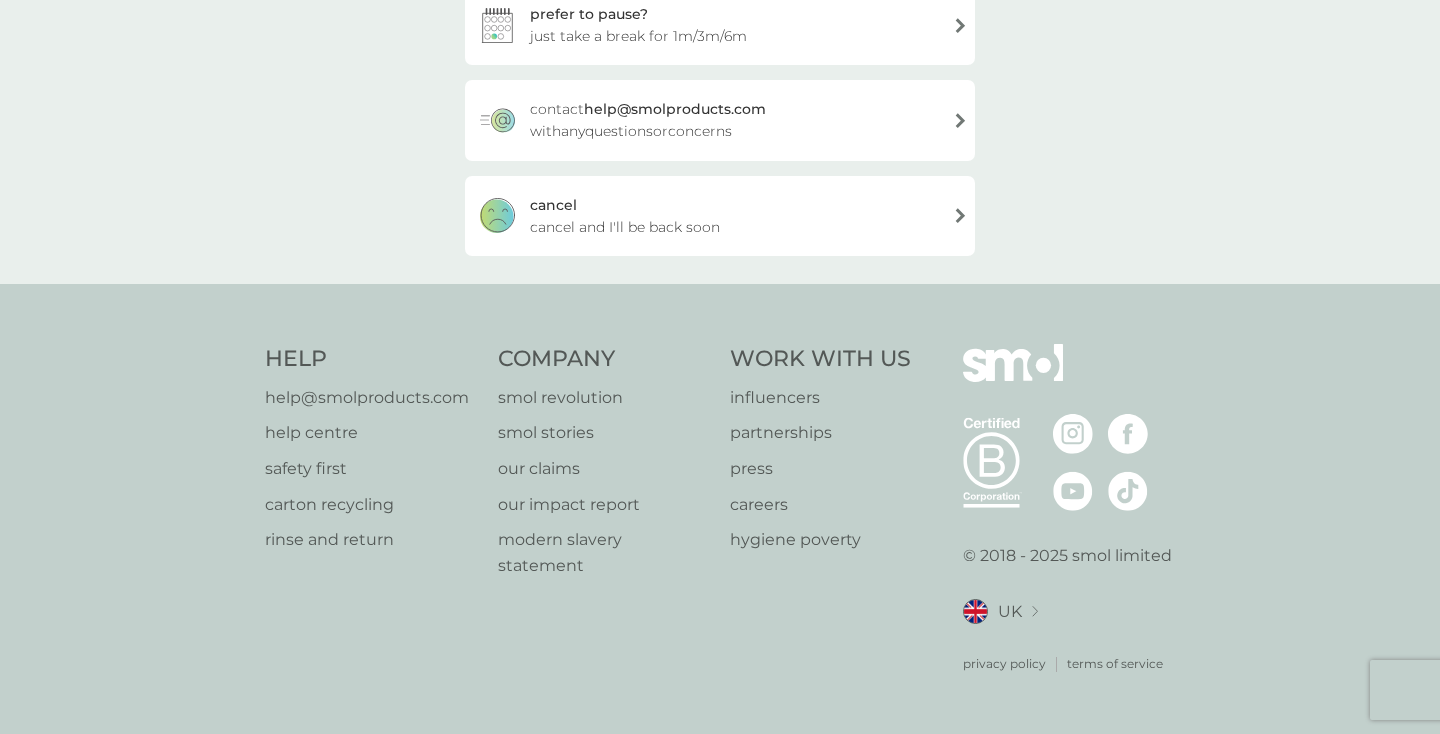 click on "cancel cancel and I'll be back soon" at bounding box center (720, 216) 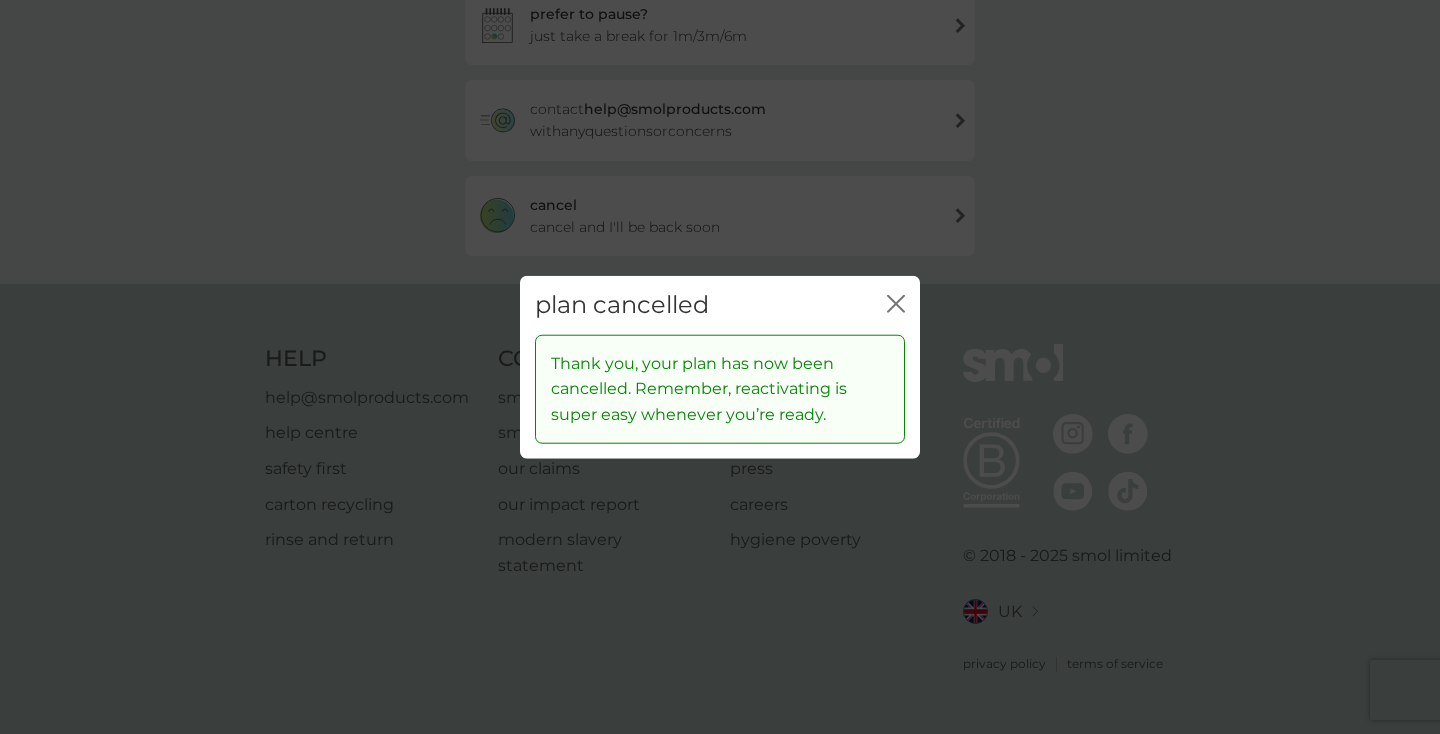 click on "close" 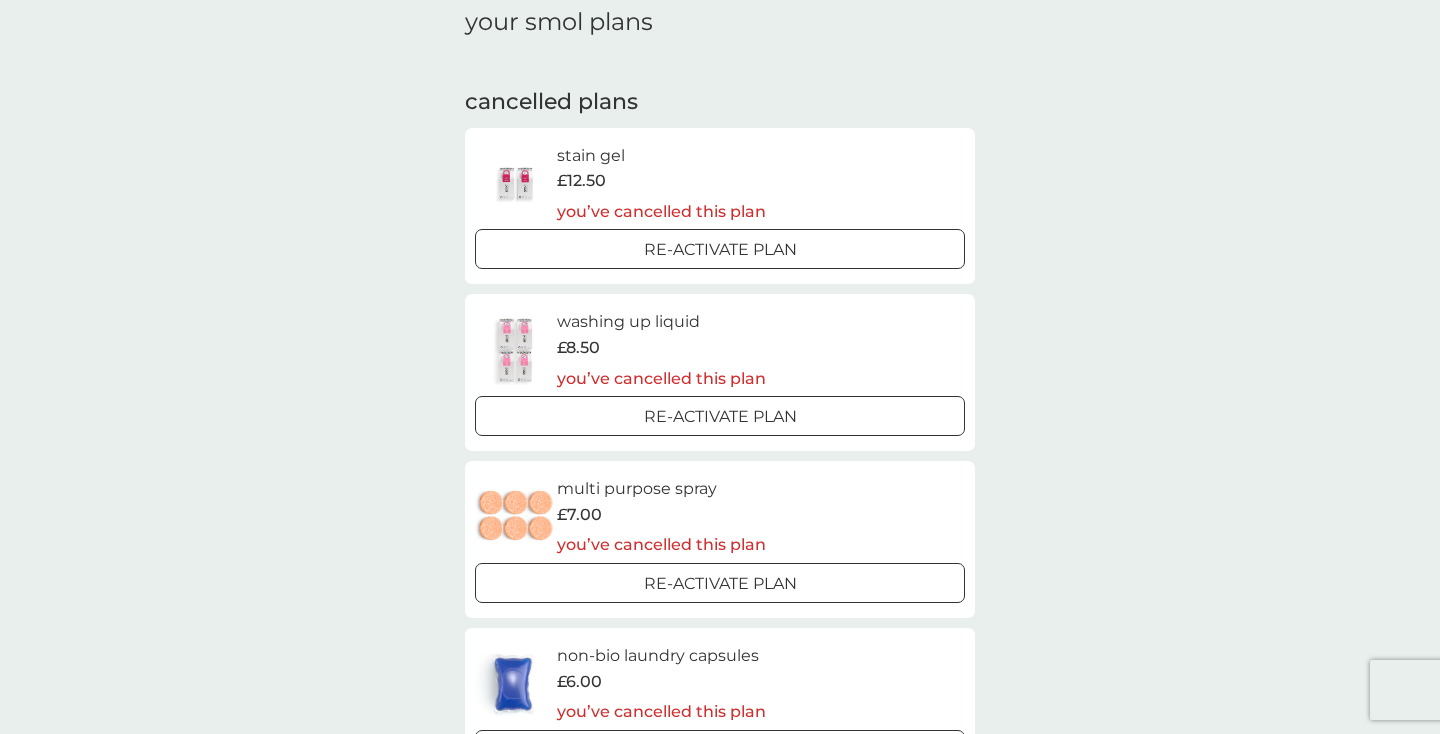 scroll, scrollTop: 371, scrollLeft: 0, axis: vertical 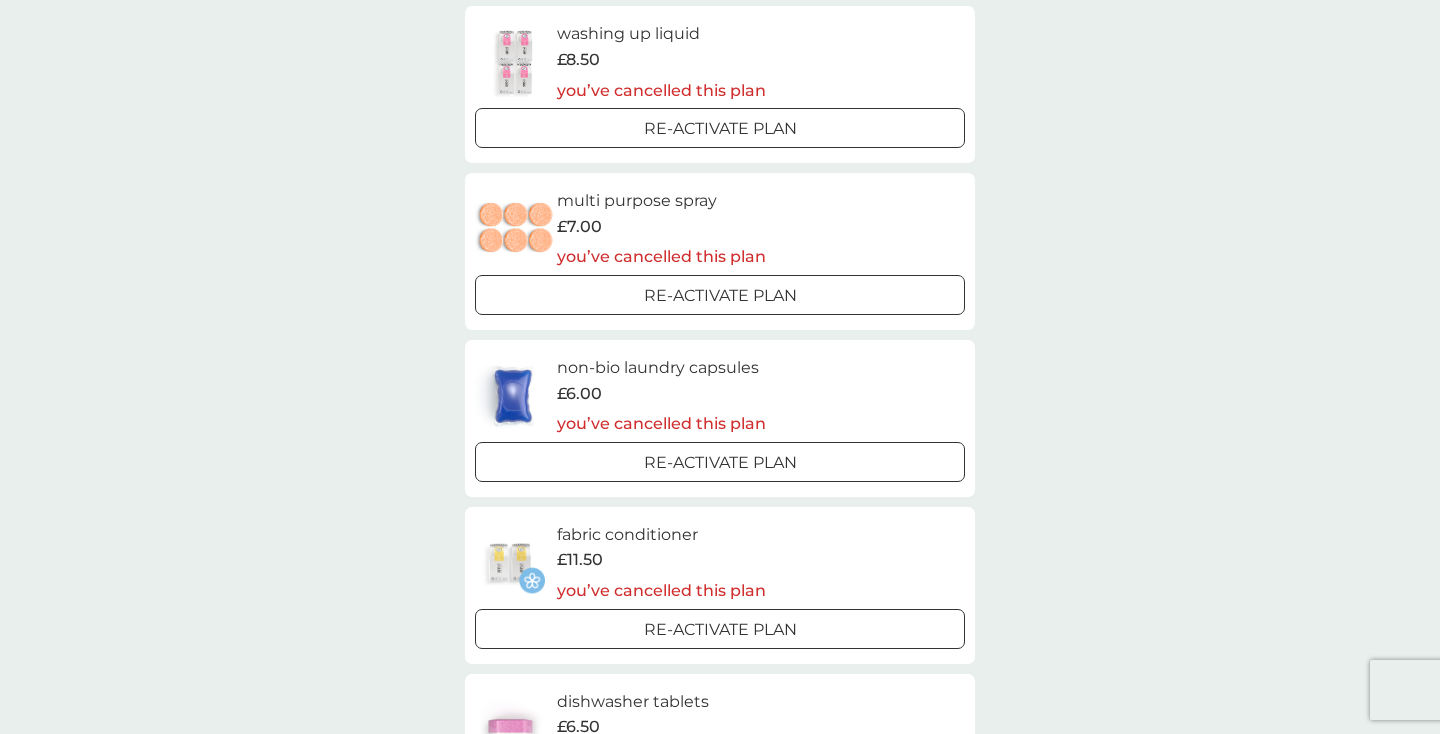 click on "non-bio laundry capsules £6.00 you’ve cancelled this plan Re-activate Plan" at bounding box center [720, 418] 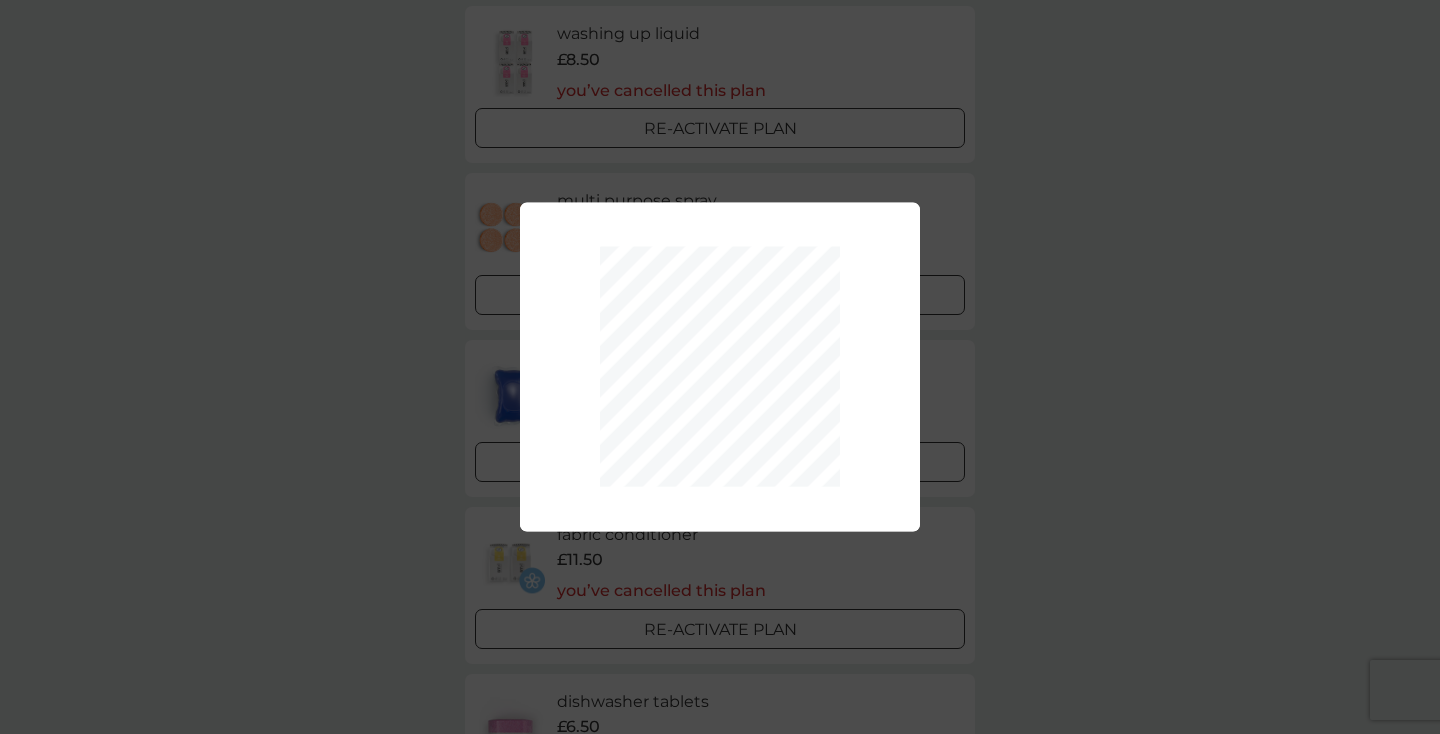 scroll, scrollTop: 0, scrollLeft: 0, axis: both 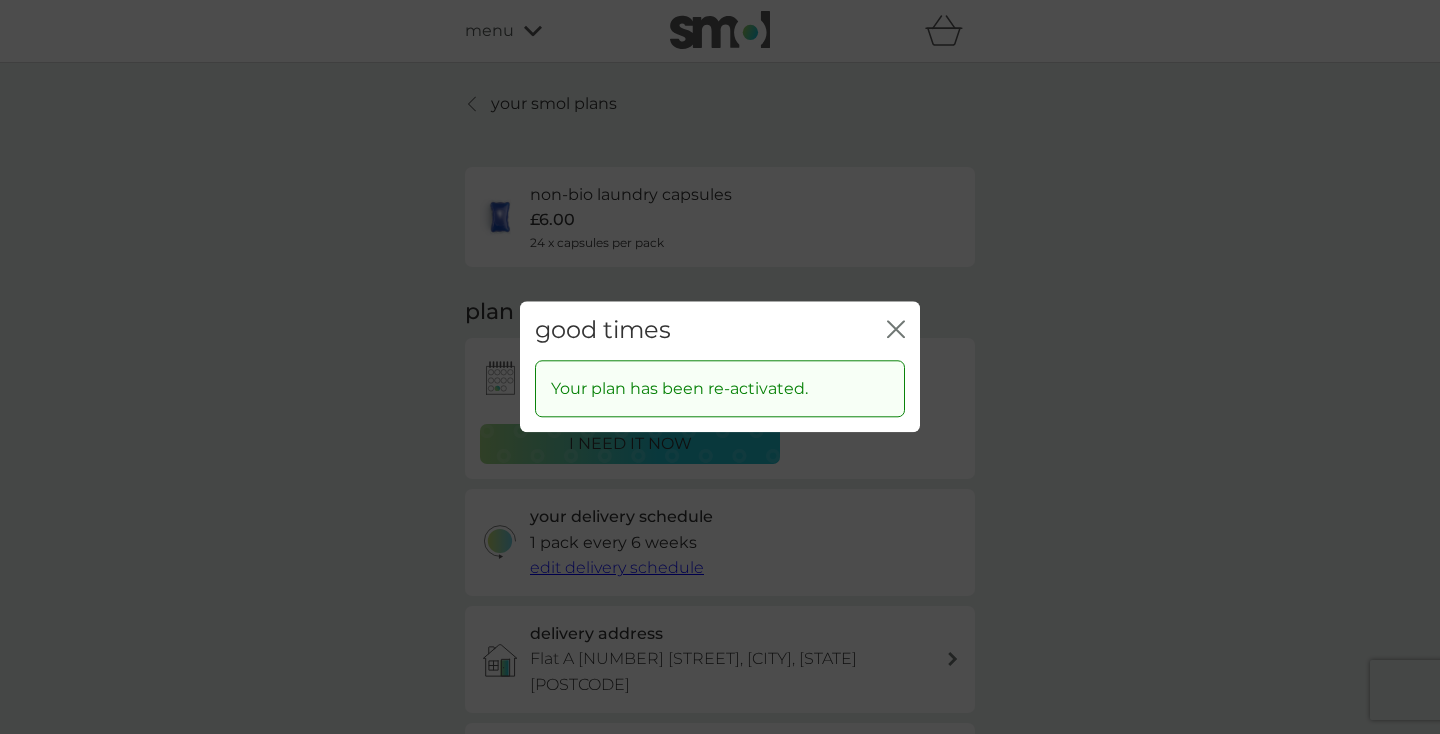 click on "close" 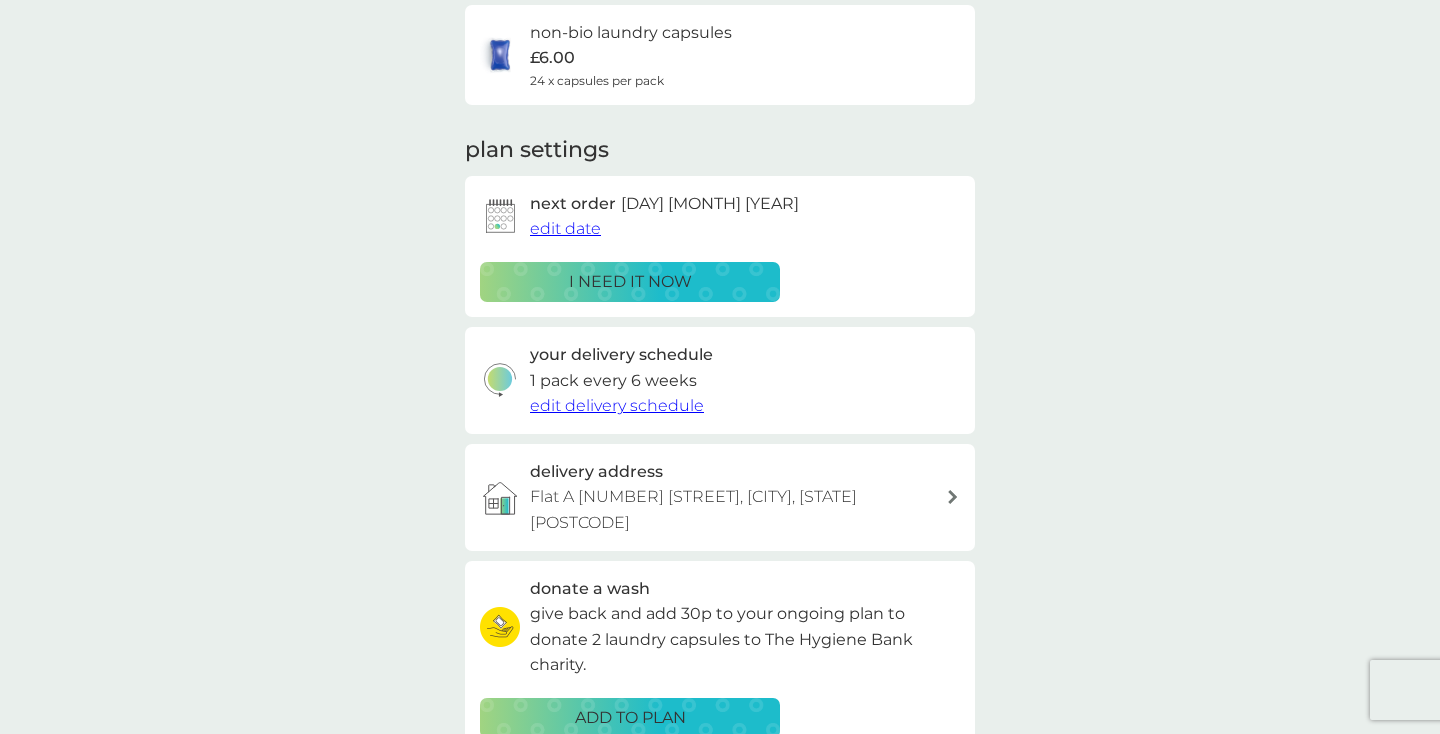 scroll, scrollTop: 176, scrollLeft: 0, axis: vertical 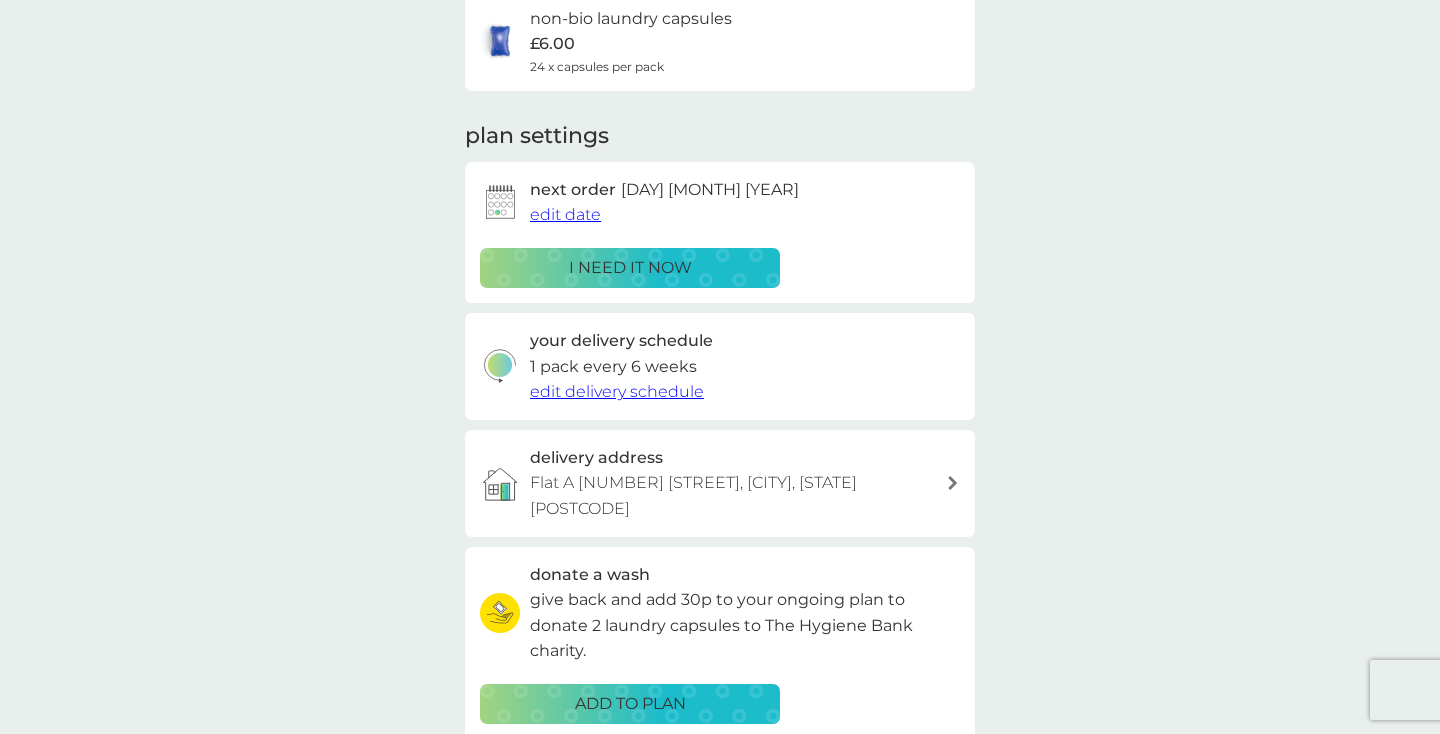 click on "edit delivery schedule" at bounding box center (617, 391) 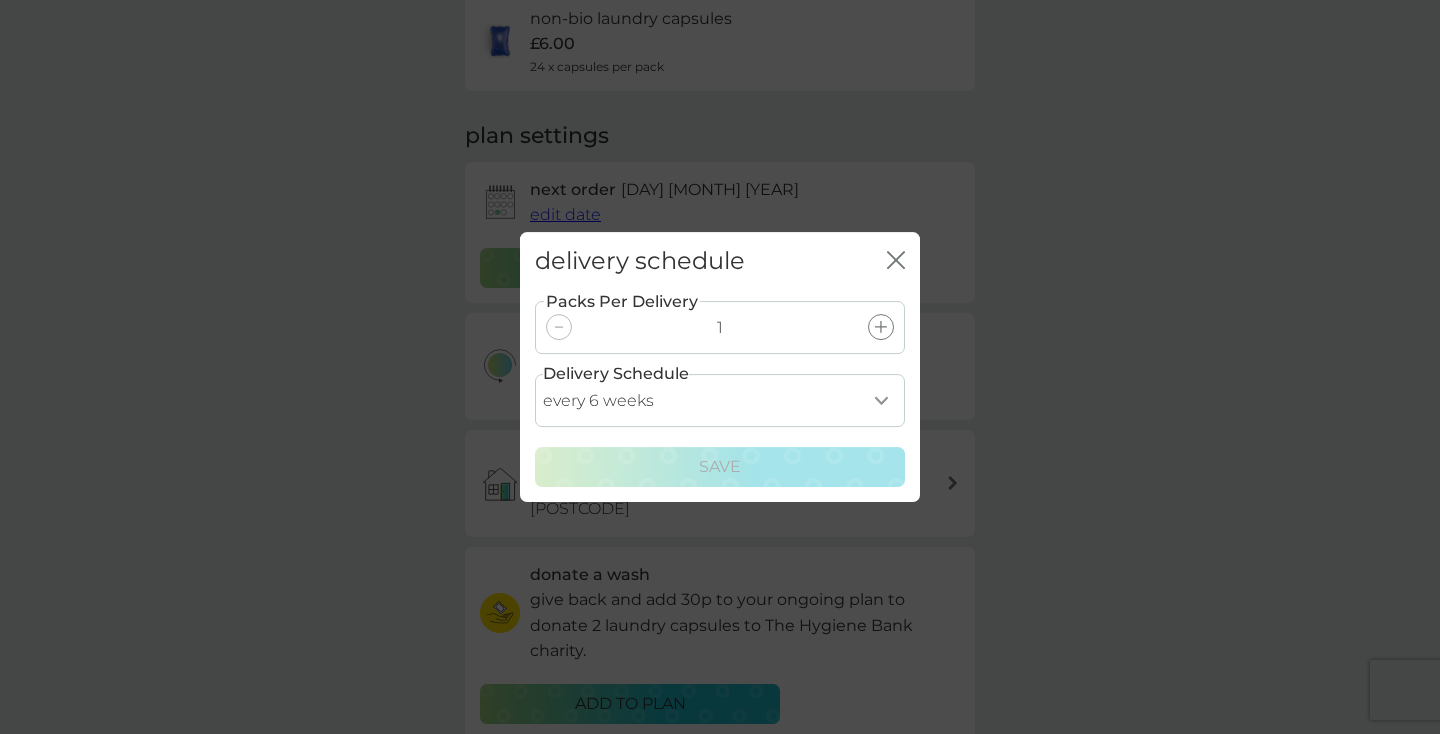 click on "delivery schedule close Packs Per Delivery 1 Delivery Schedule every 1 week every 2 weeks every 3 weeks every 4 weeks every 5 weeks every 6 weeks every 7 weeks every 8 weeks every 9 weeks every 10 weeks every 11 weeks every 12 weeks every 13 weeks every 14 weeks every 15 weeks every 16 weeks every 17 weeks Save" at bounding box center (720, 367) 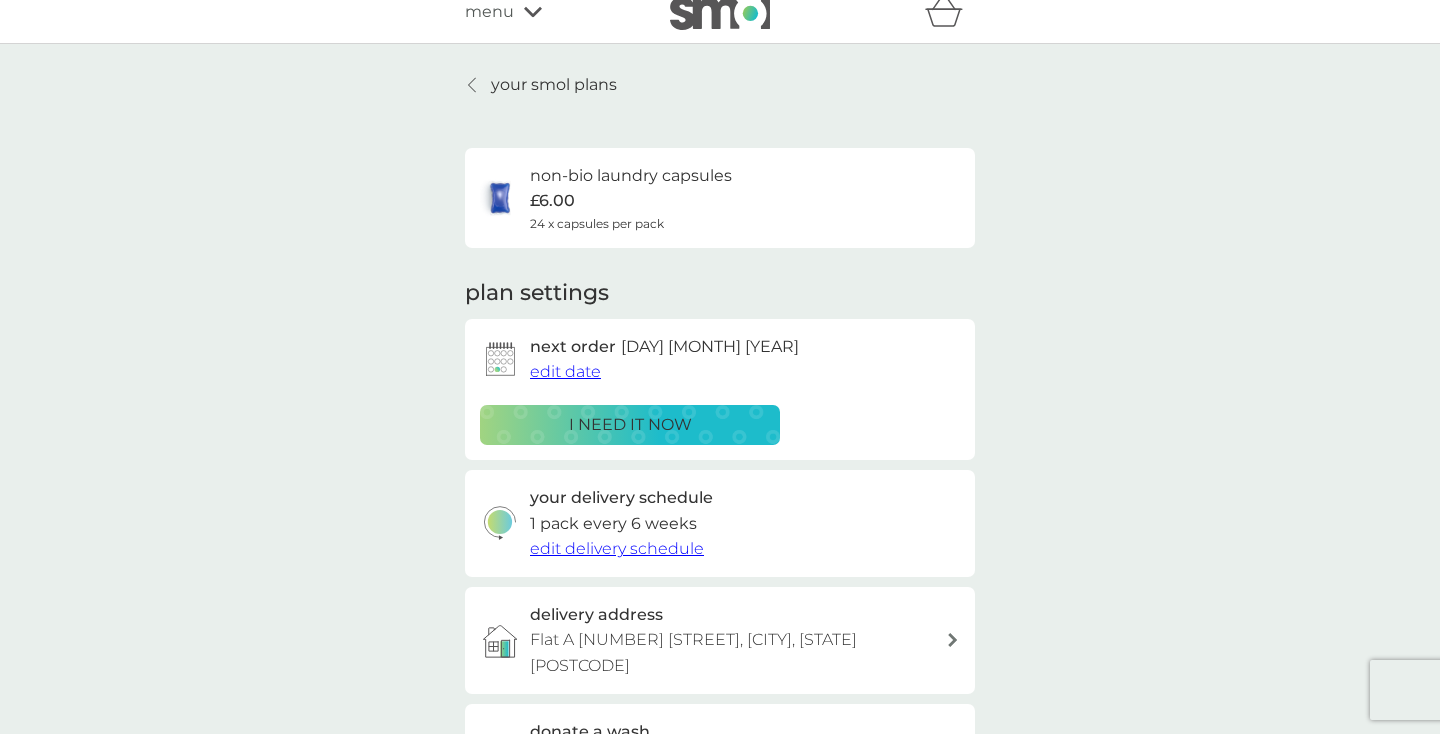 scroll, scrollTop: 0, scrollLeft: 0, axis: both 